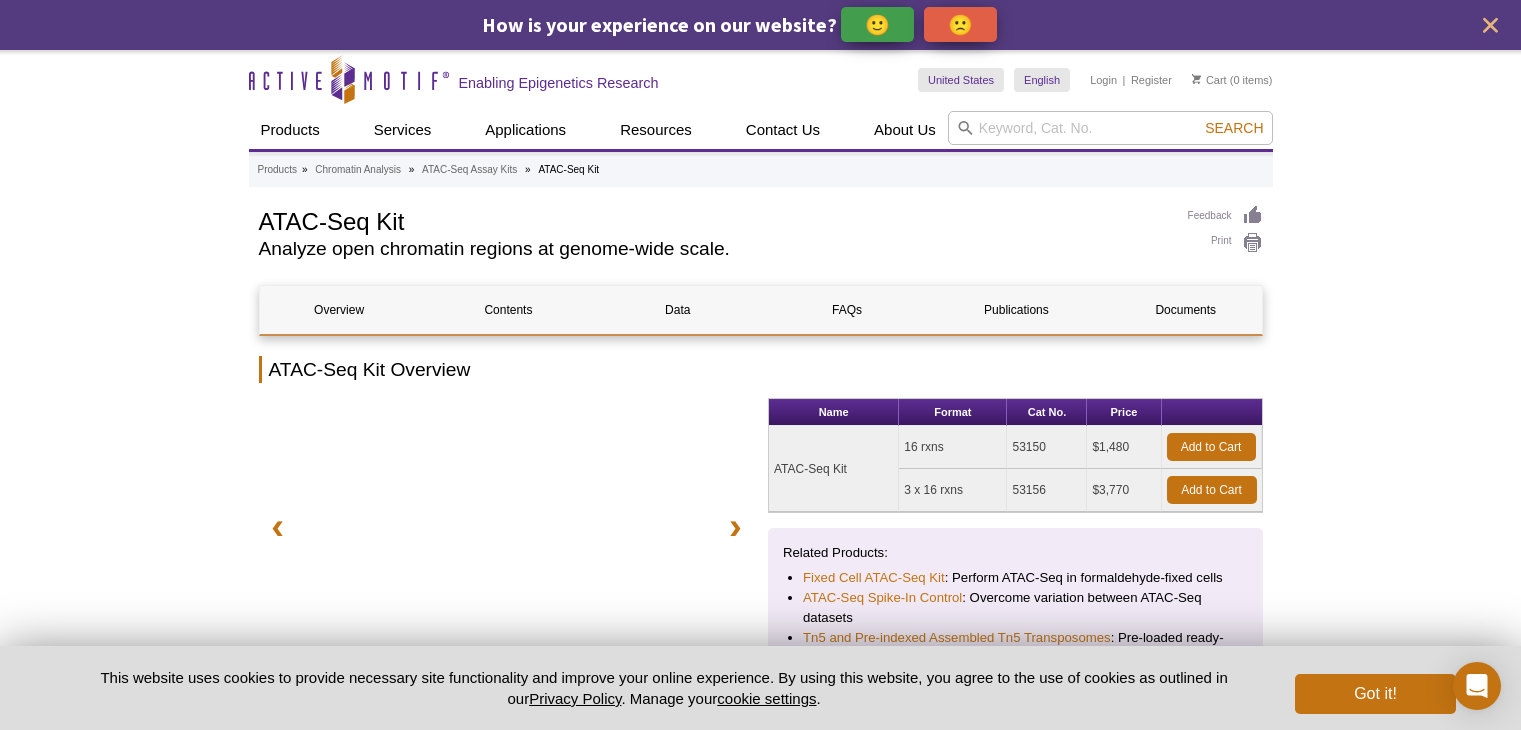 scroll, scrollTop: 0, scrollLeft: 0, axis: both 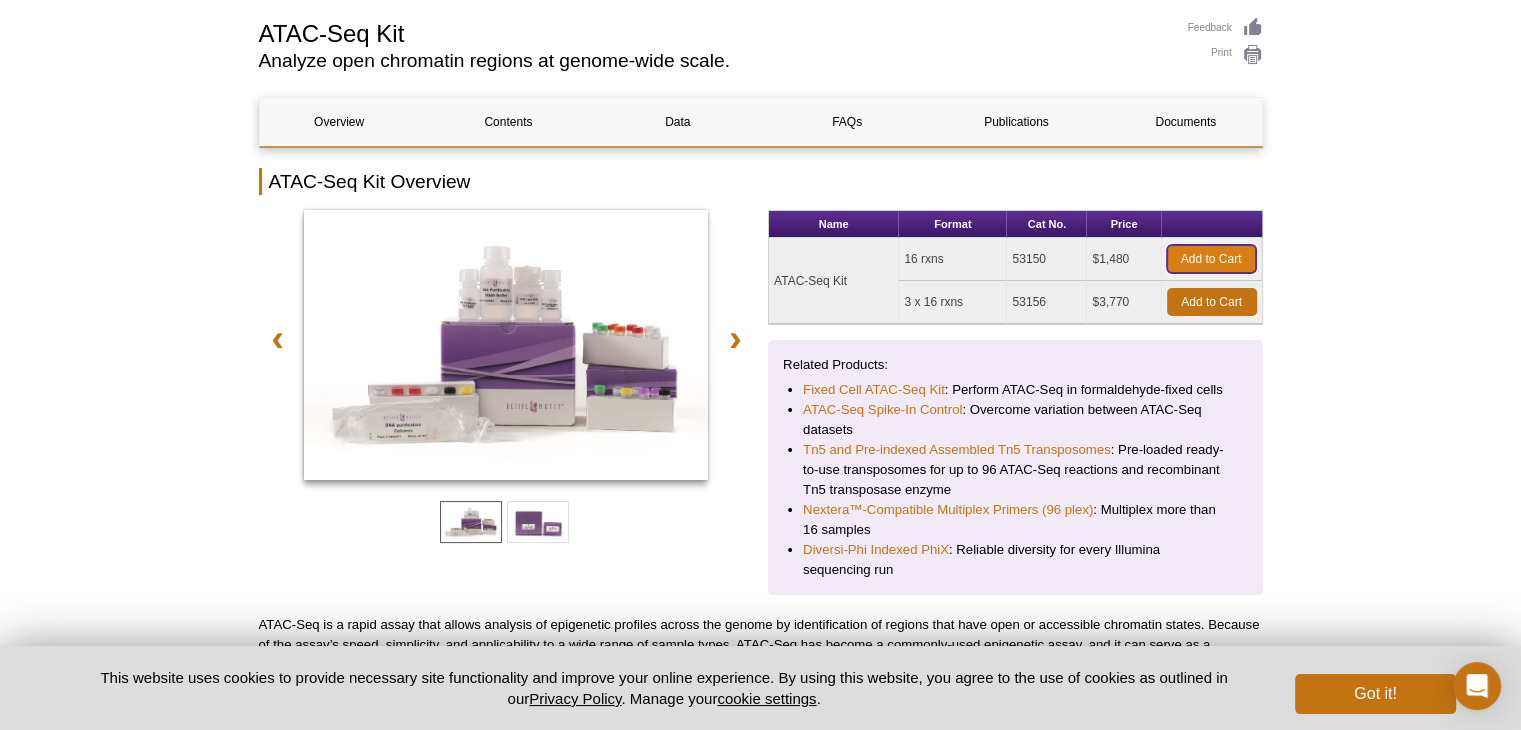 click on "Add to Cart" at bounding box center (1211, 259) 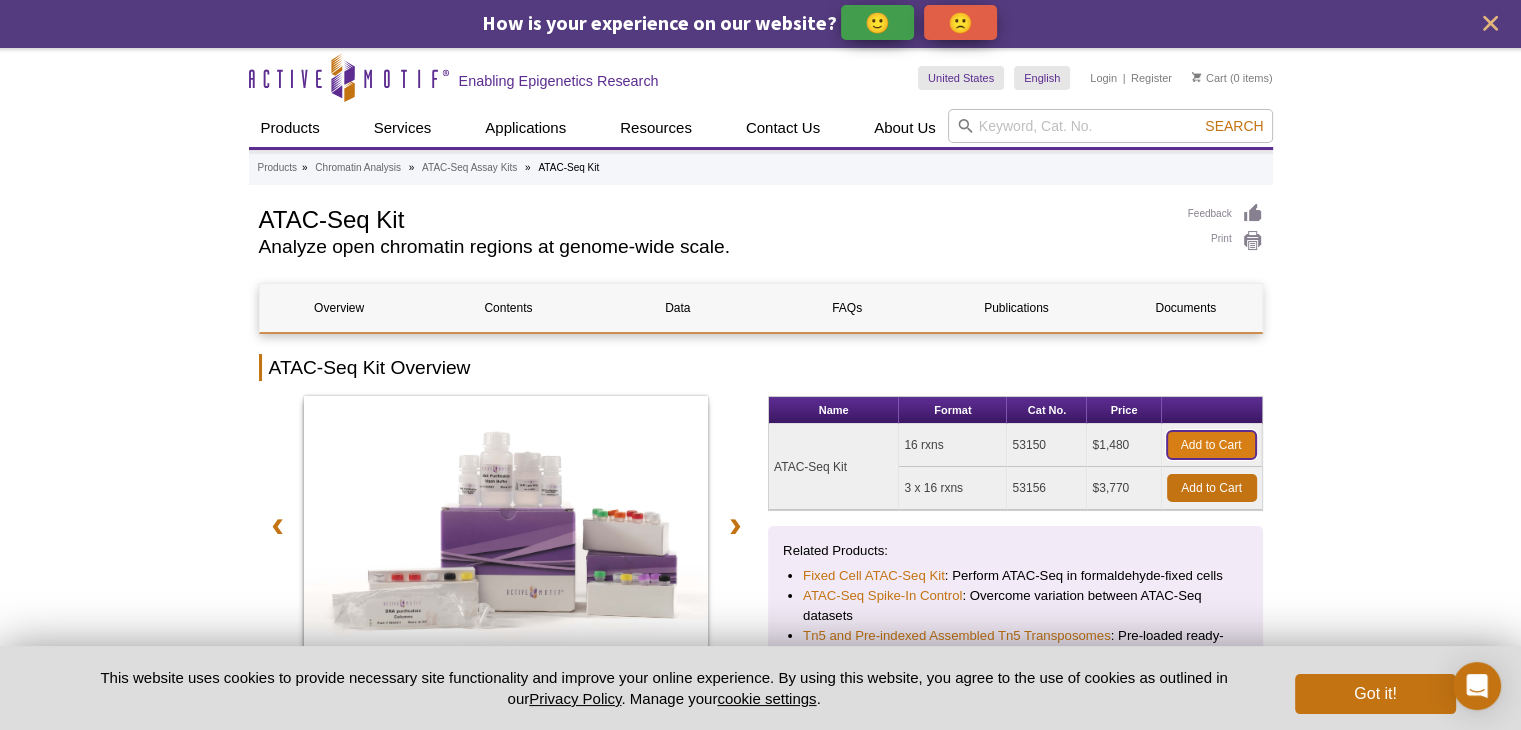 scroll, scrollTop: 3, scrollLeft: 0, axis: vertical 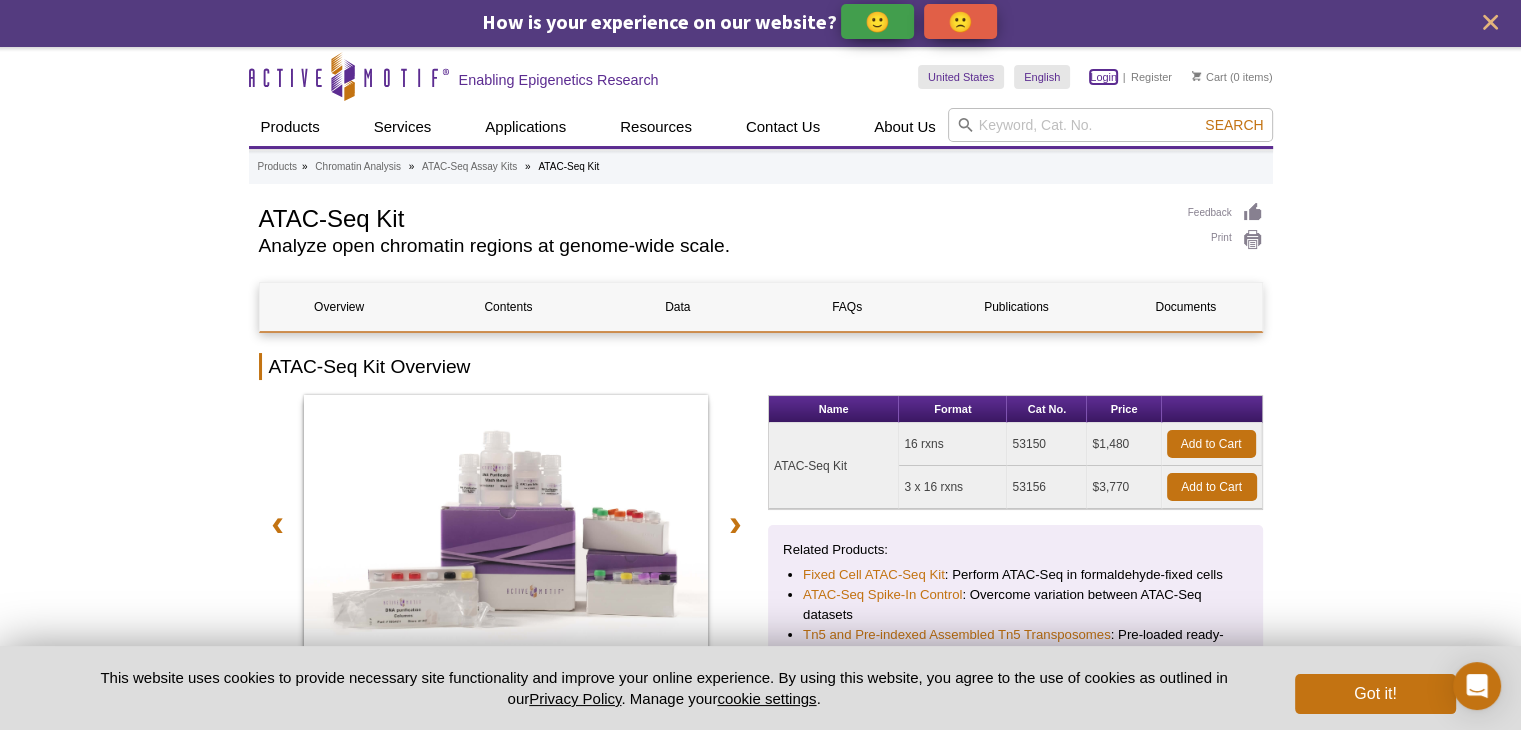 click on "Login" at bounding box center (1103, 77) 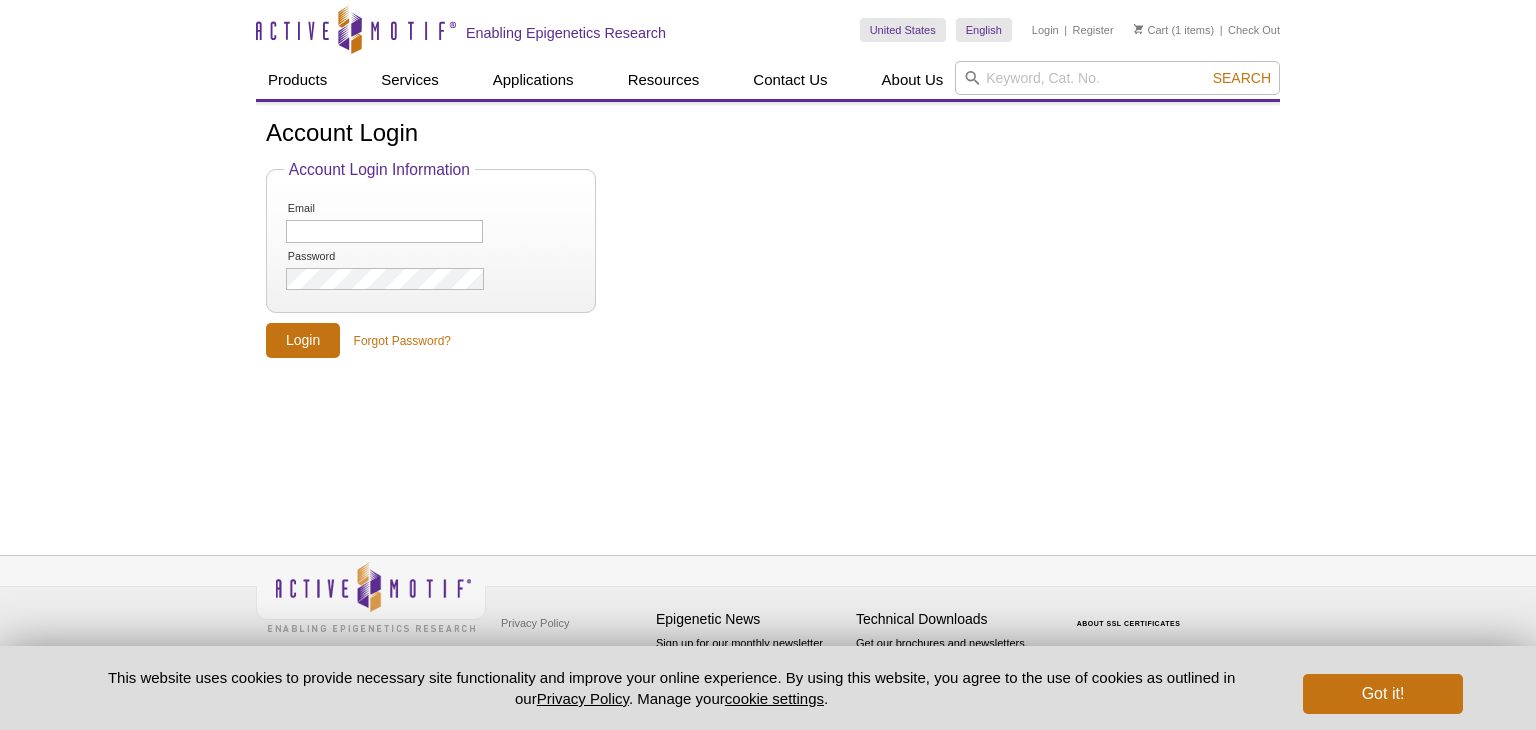 scroll, scrollTop: 0, scrollLeft: 0, axis: both 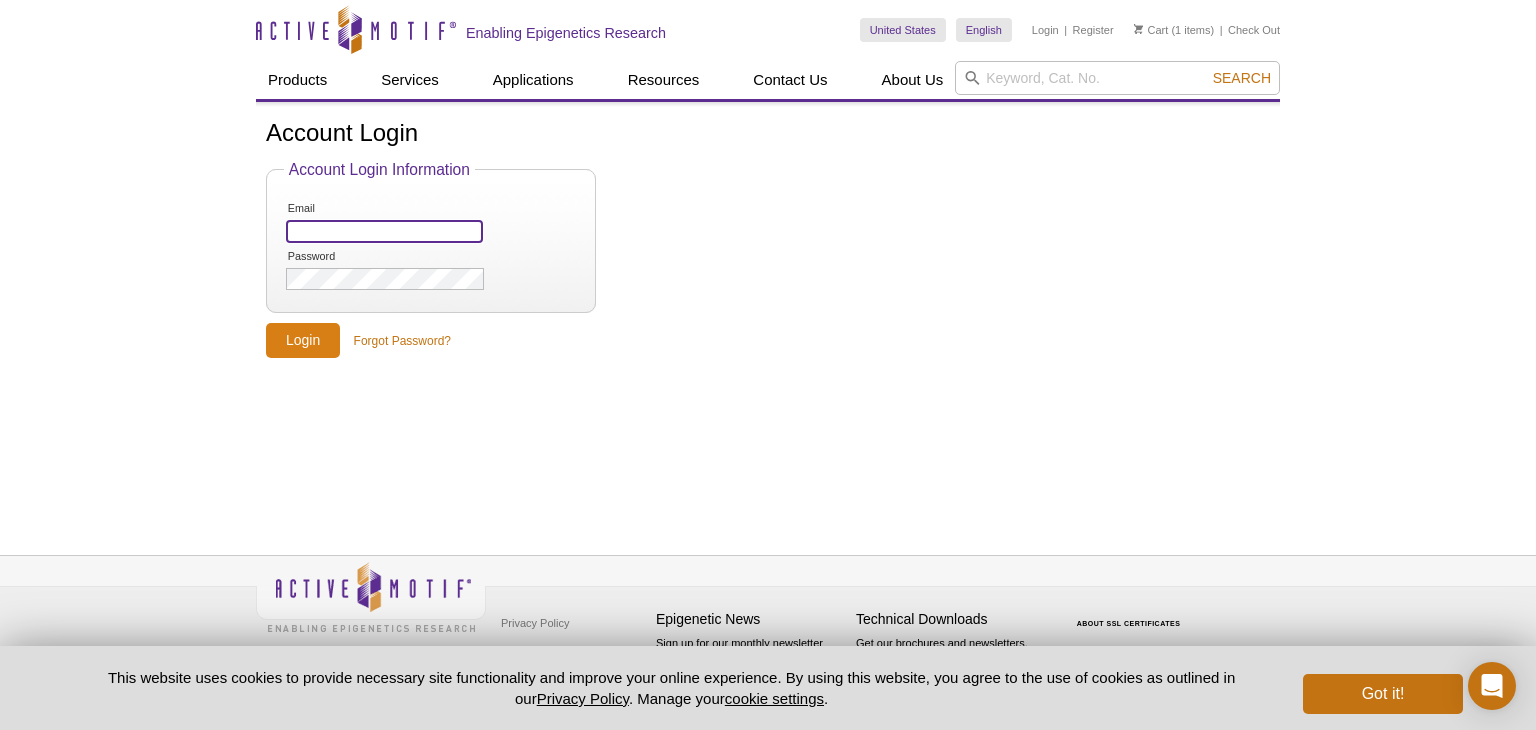 type on "tbiddle@health.ucsd.edu" 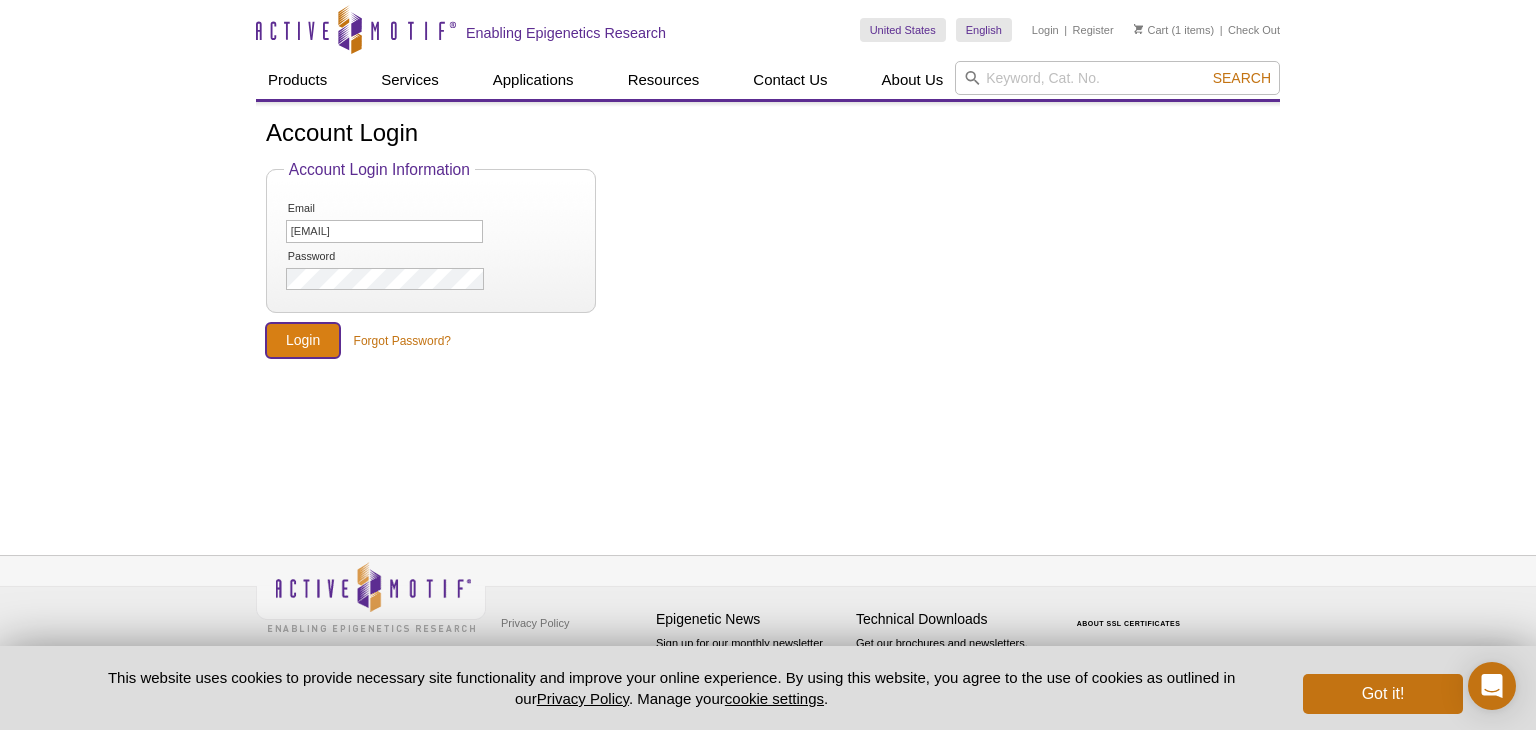 click on "Login" at bounding box center (303, 340) 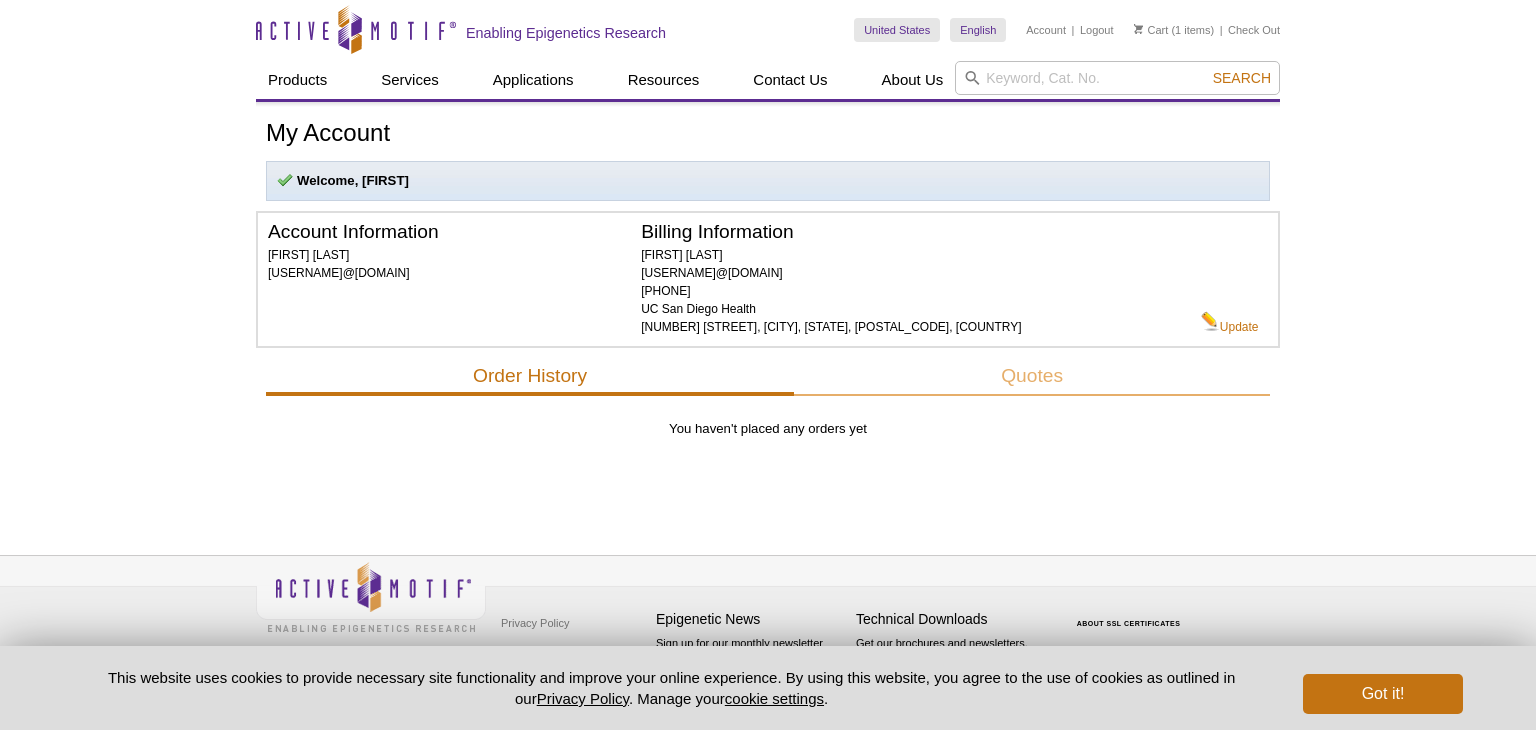 scroll, scrollTop: 0, scrollLeft: 0, axis: both 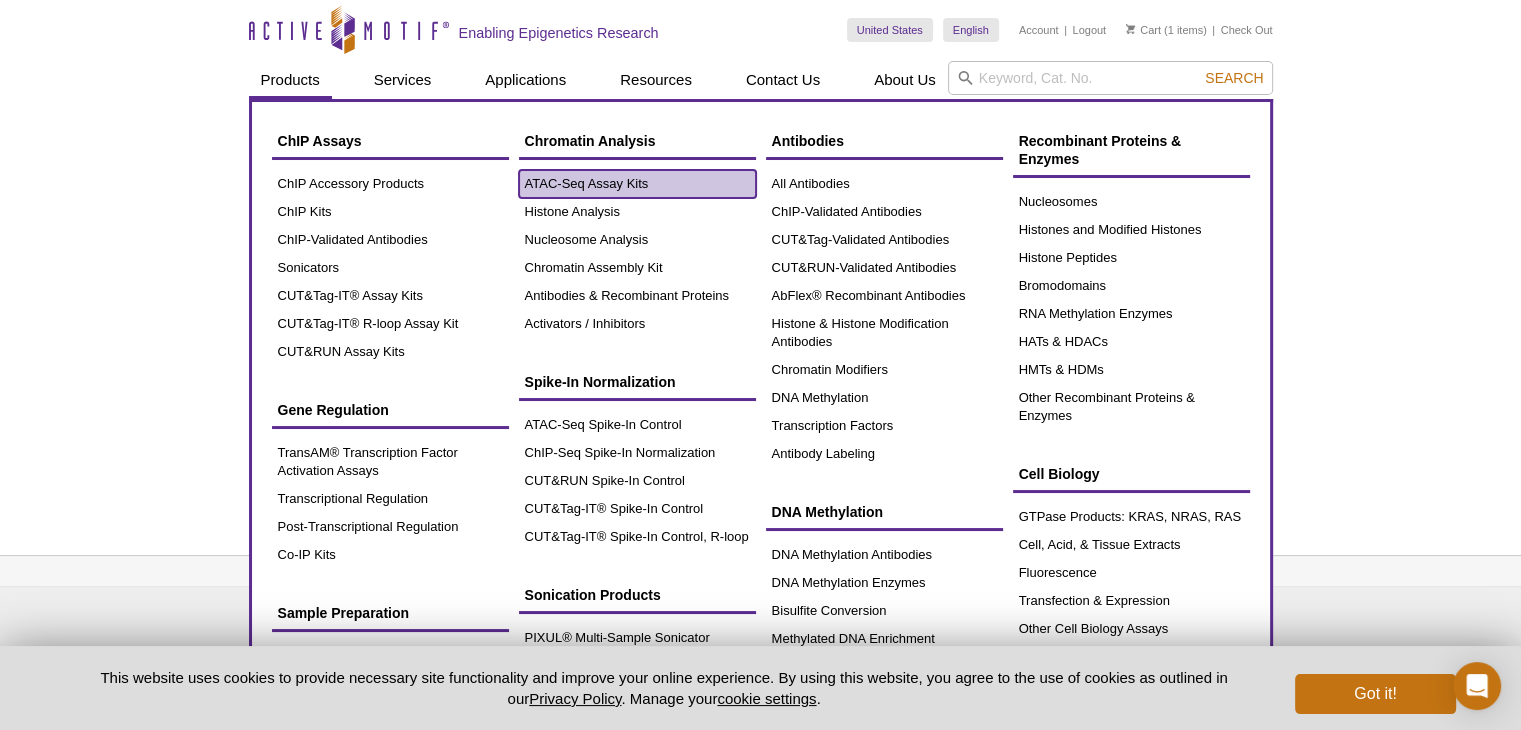click on "ATAC-Seq Assay Kits" at bounding box center (637, 184) 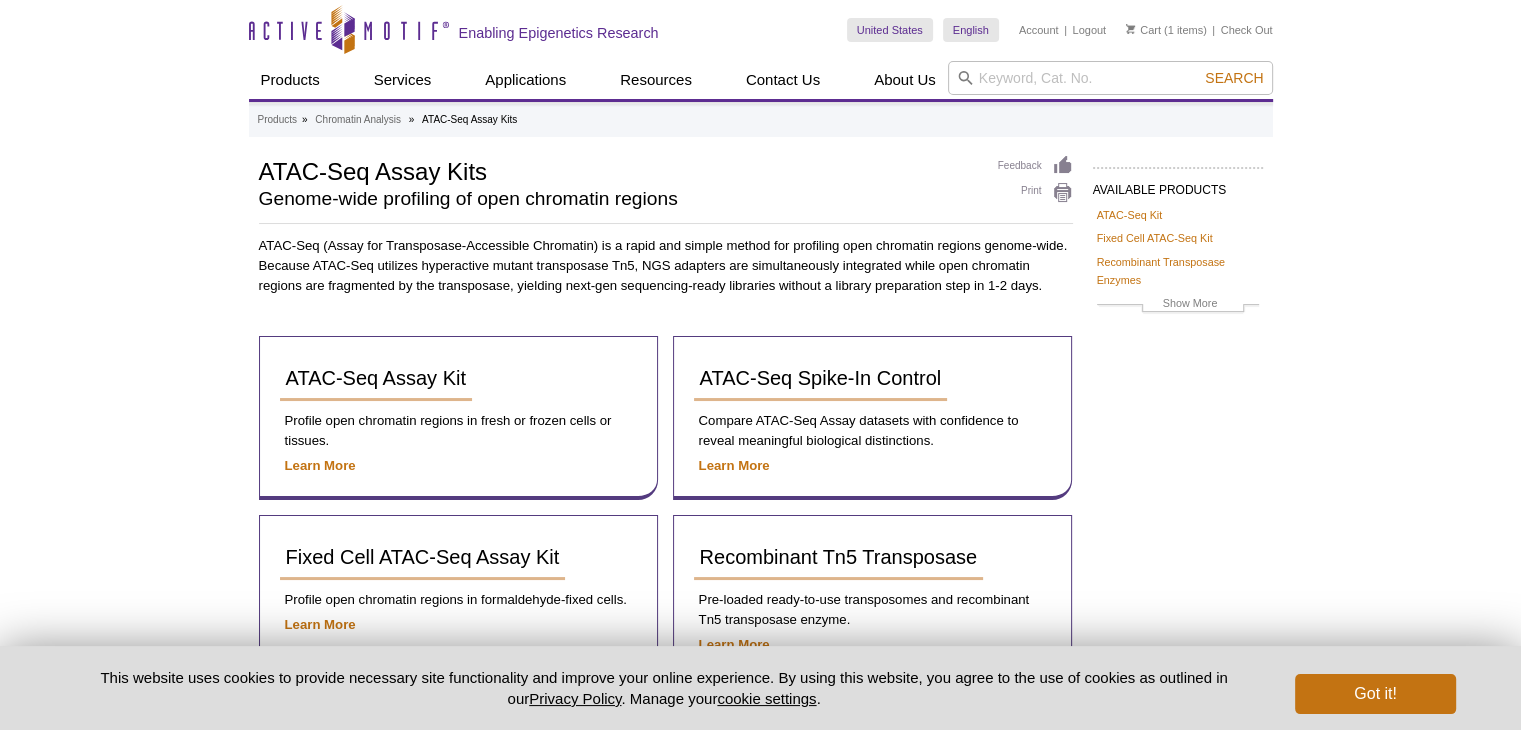 scroll, scrollTop: 162, scrollLeft: 0, axis: vertical 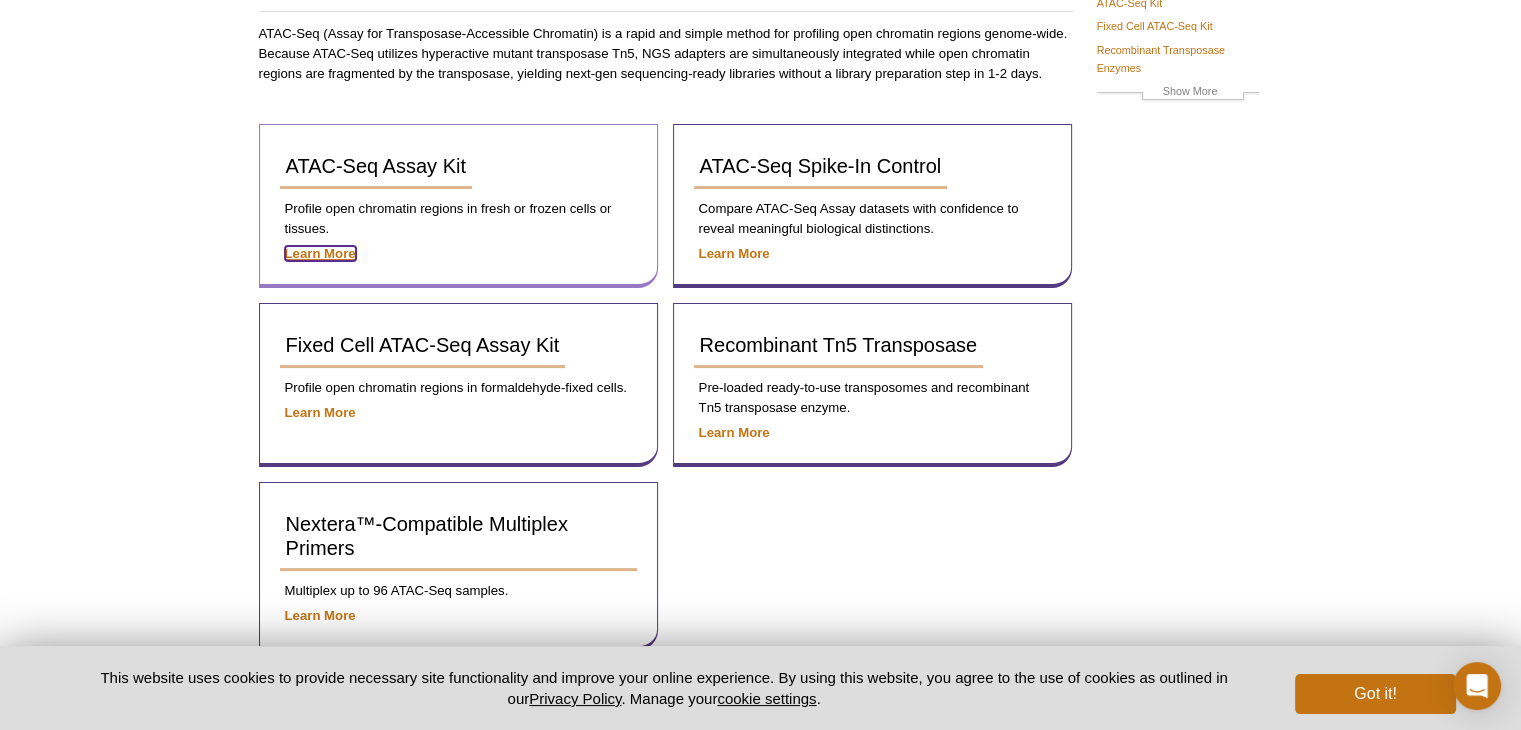 click on "Learn More" at bounding box center [320, 253] 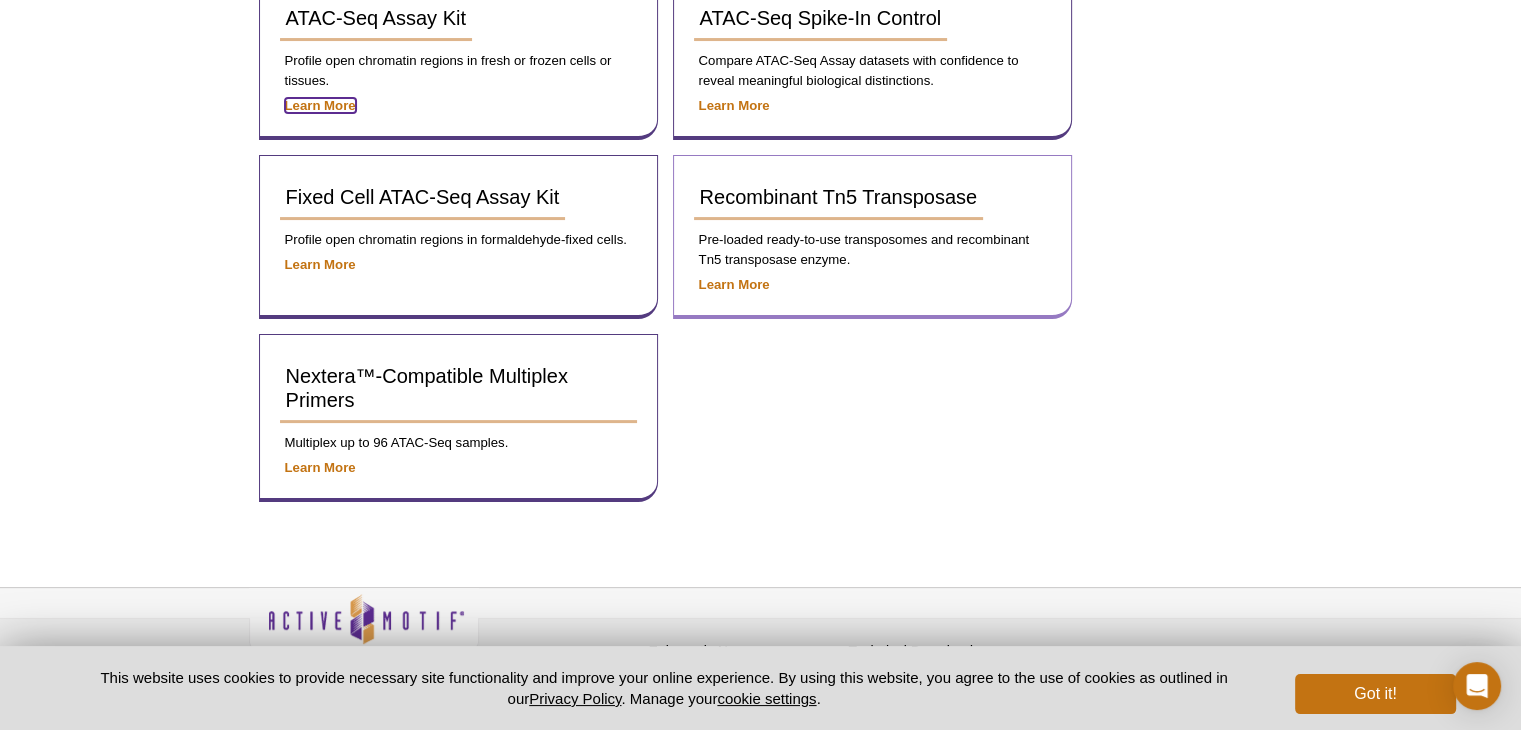 scroll, scrollTop: 364, scrollLeft: 0, axis: vertical 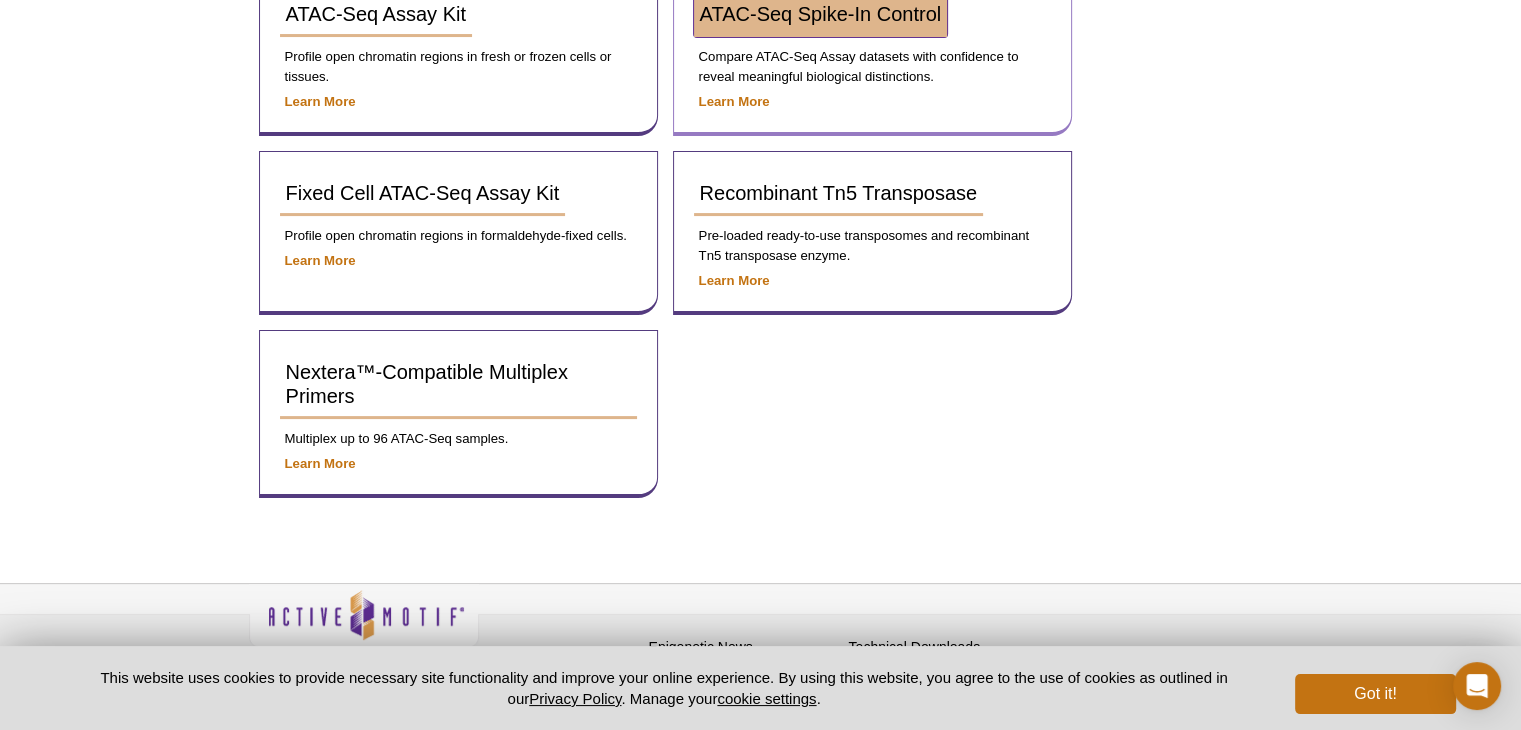 click on "ATAC-Seq Spike-In Control" at bounding box center [821, 14] 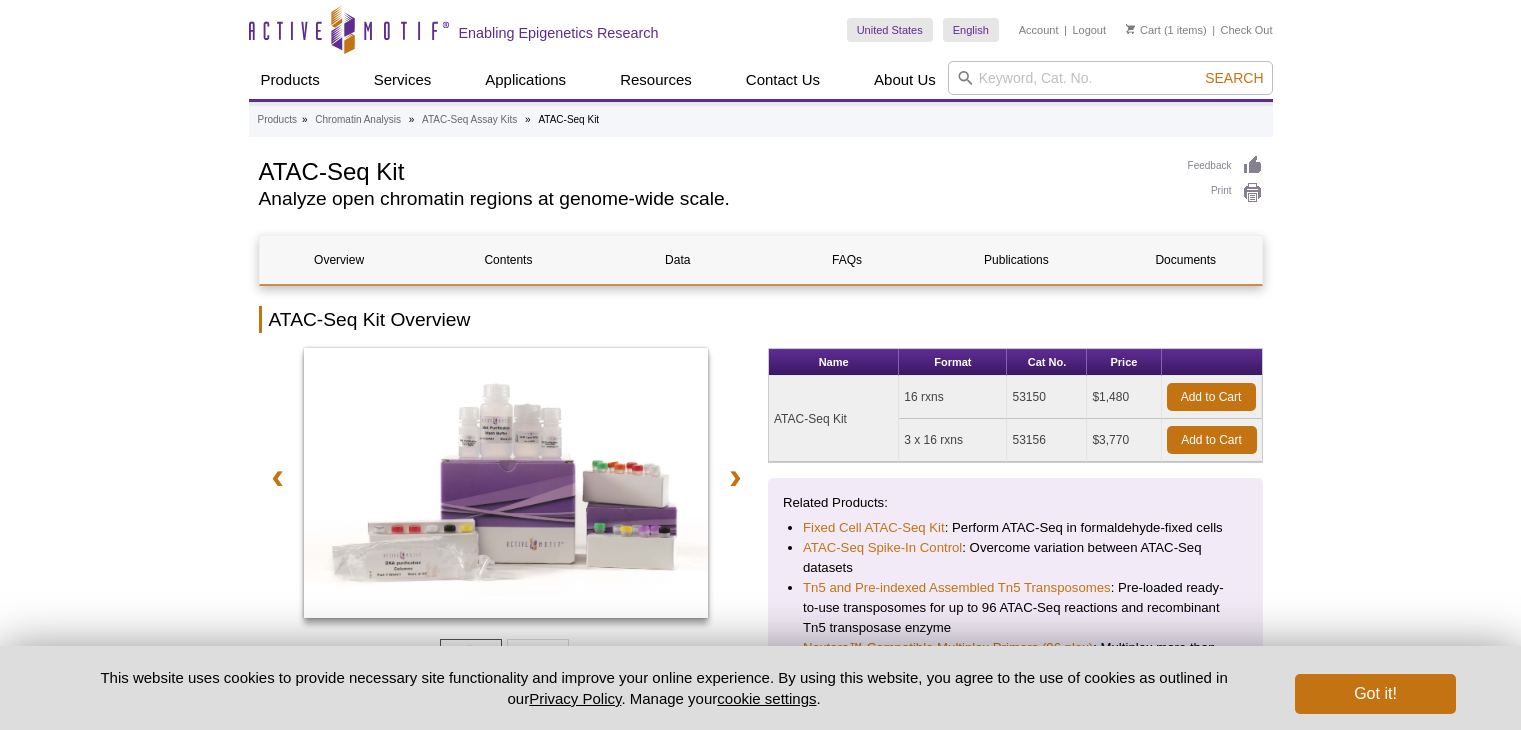 scroll, scrollTop: 0, scrollLeft: 0, axis: both 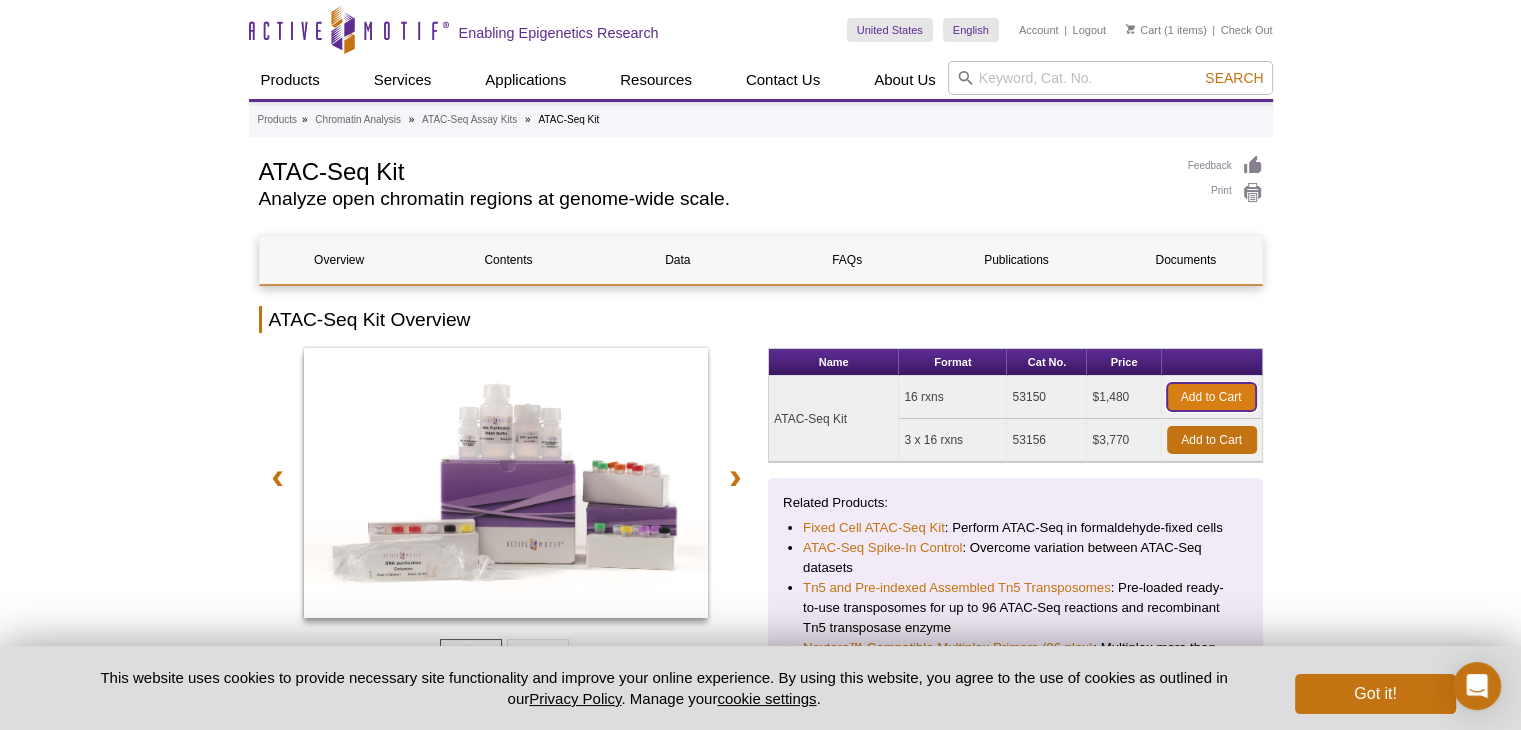 click on "Add to Cart" at bounding box center (1211, 397) 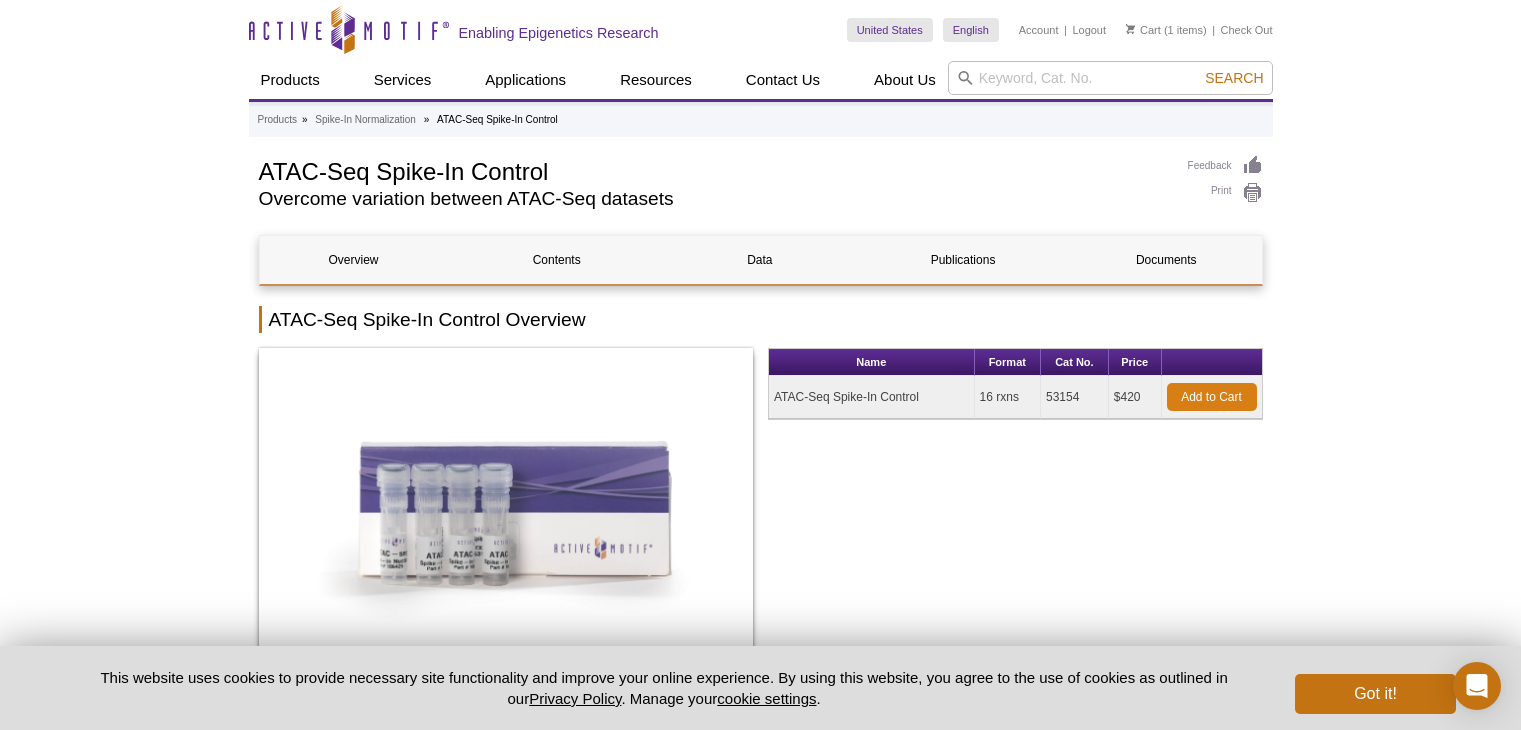 scroll, scrollTop: 0, scrollLeft: 0, axis: both 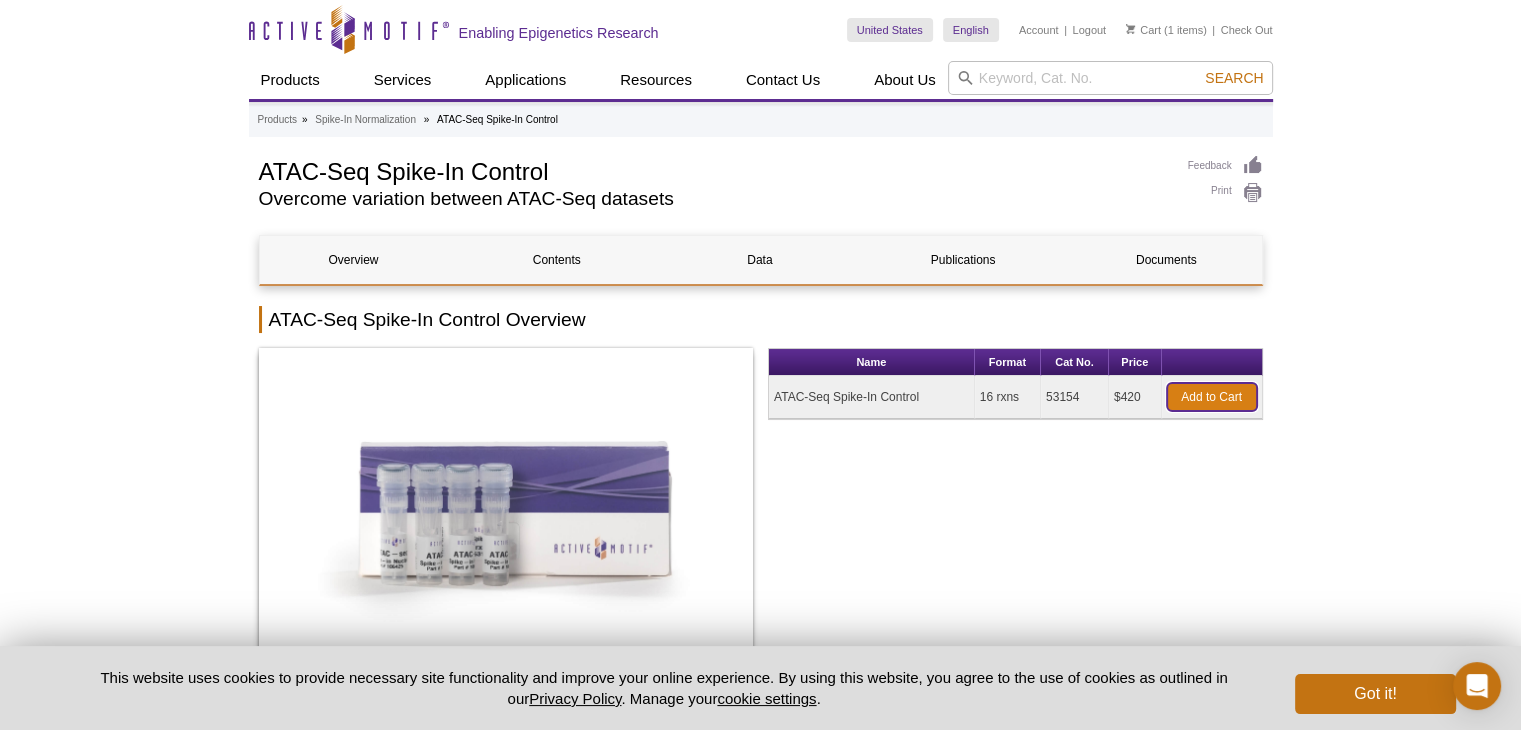 click on "Add to Cart" at bounding box center (1212, 397) 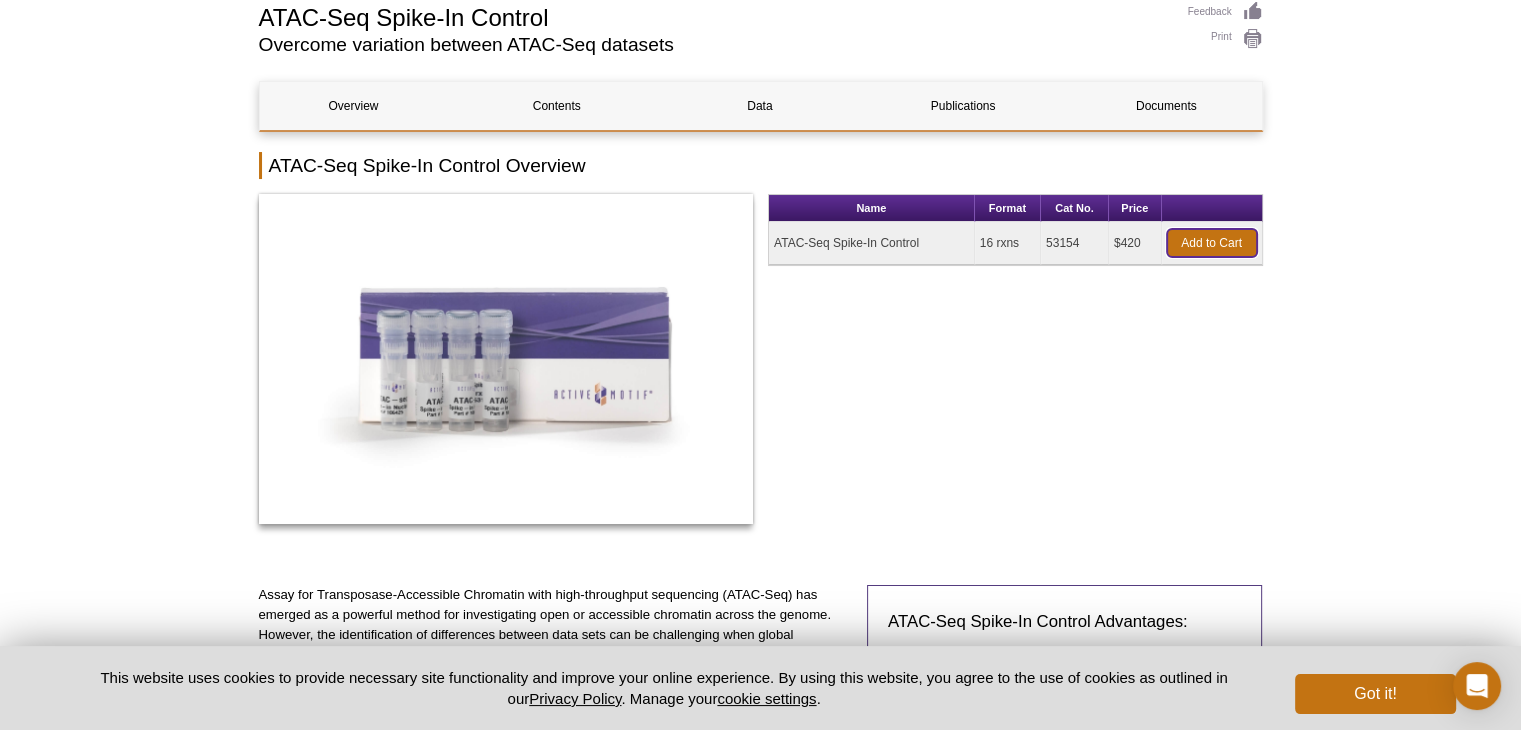 scroll, scrollTop: 152, scrollLeft: 0, axis: vertical 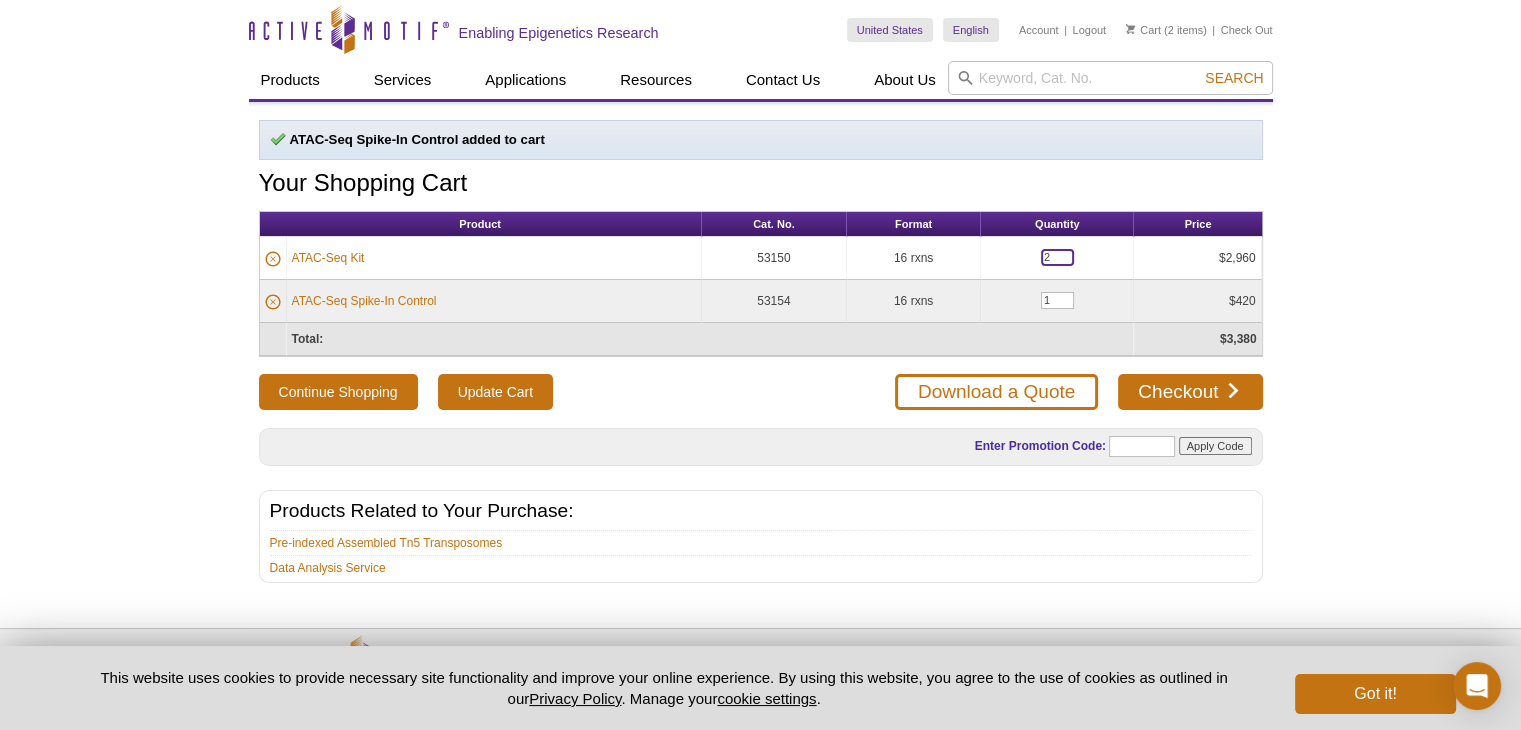 click on "2" at bounding box center (1057, 257) 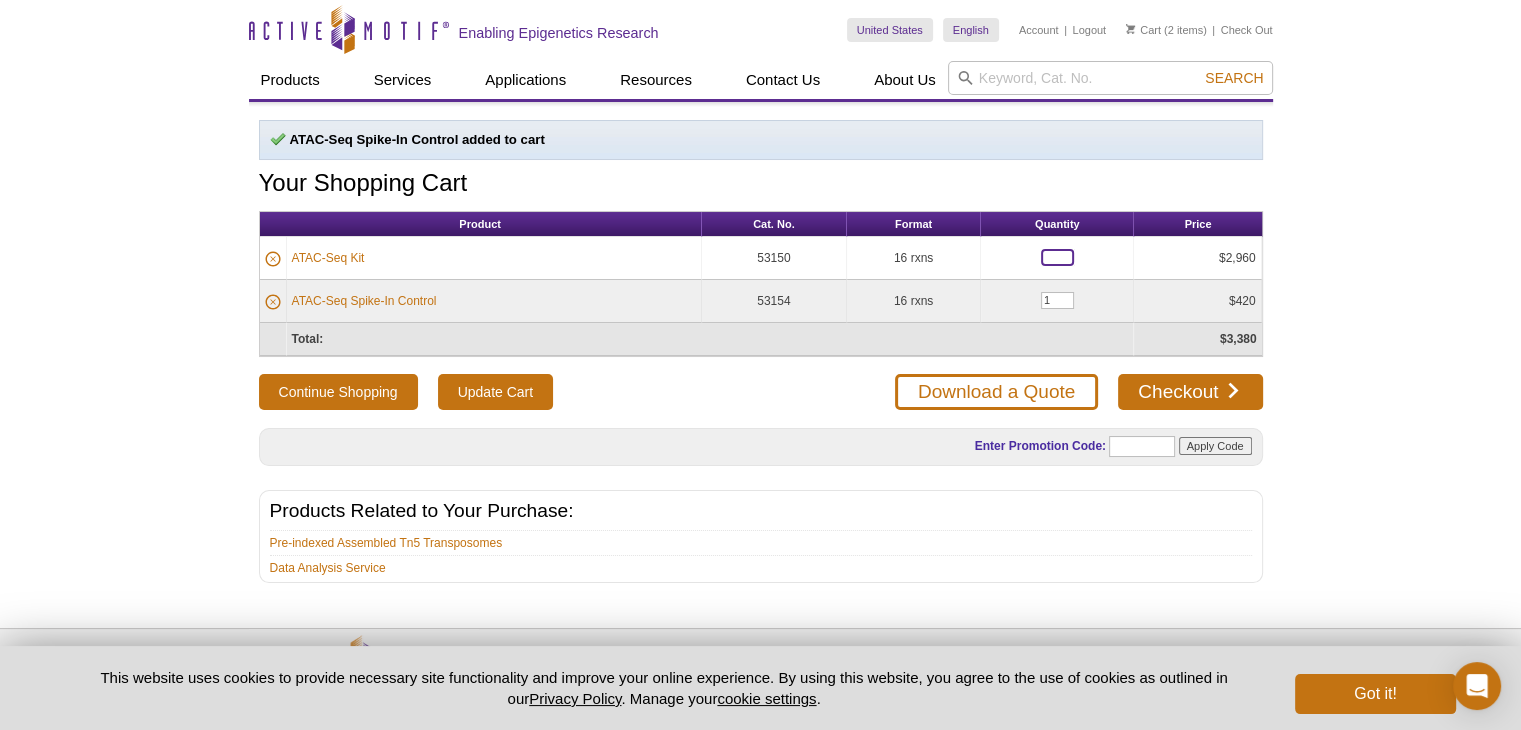 type 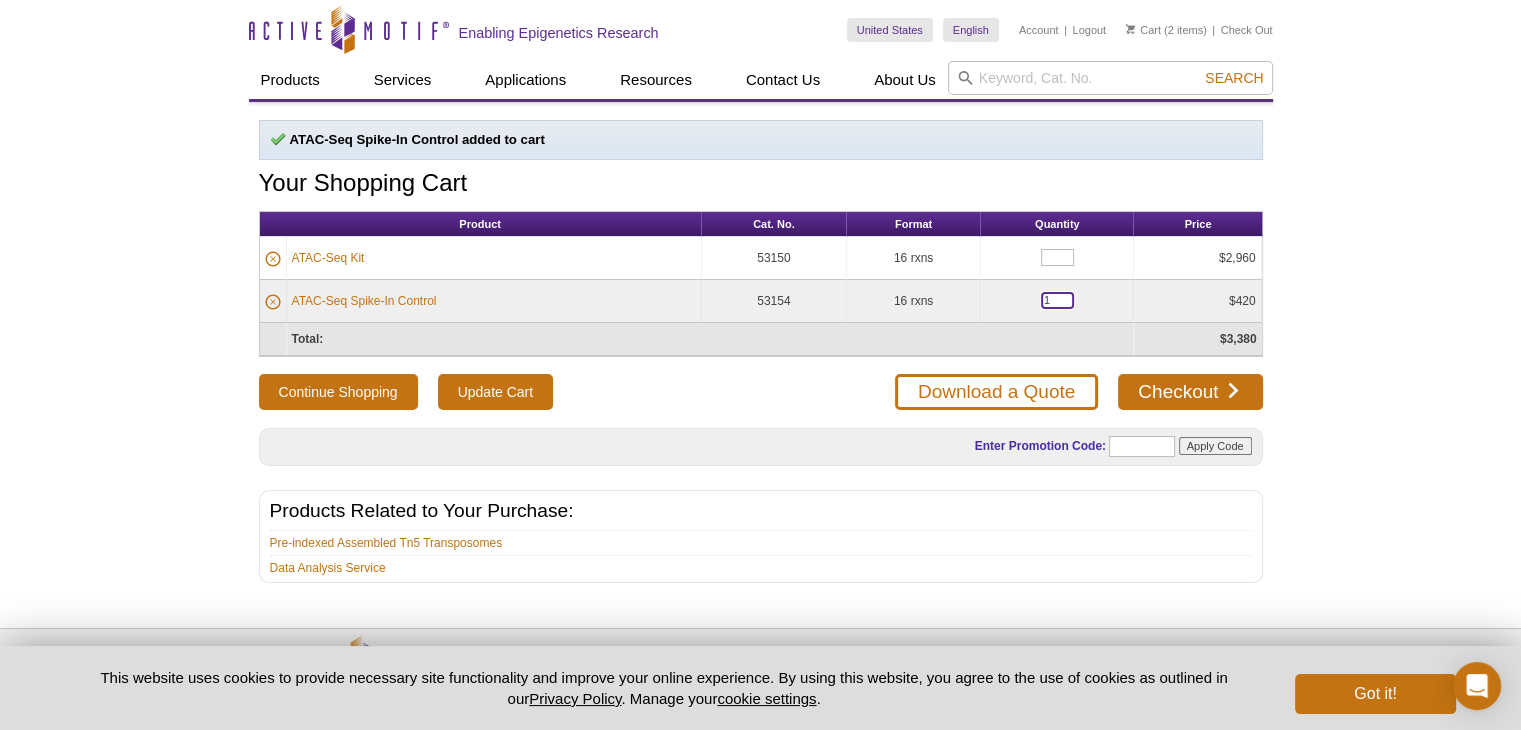 click on "1" at bounding box center (1057, 300) 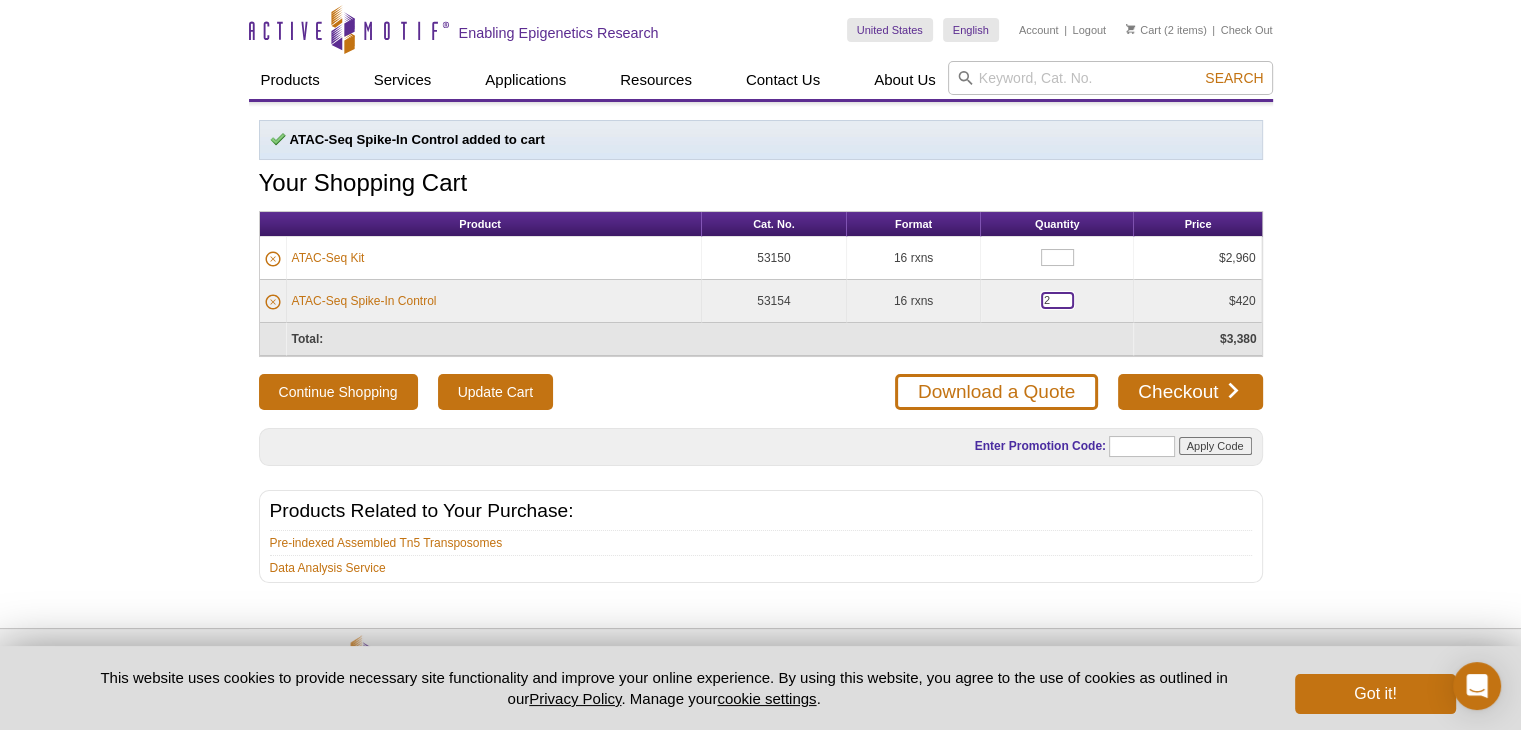 type on "2" 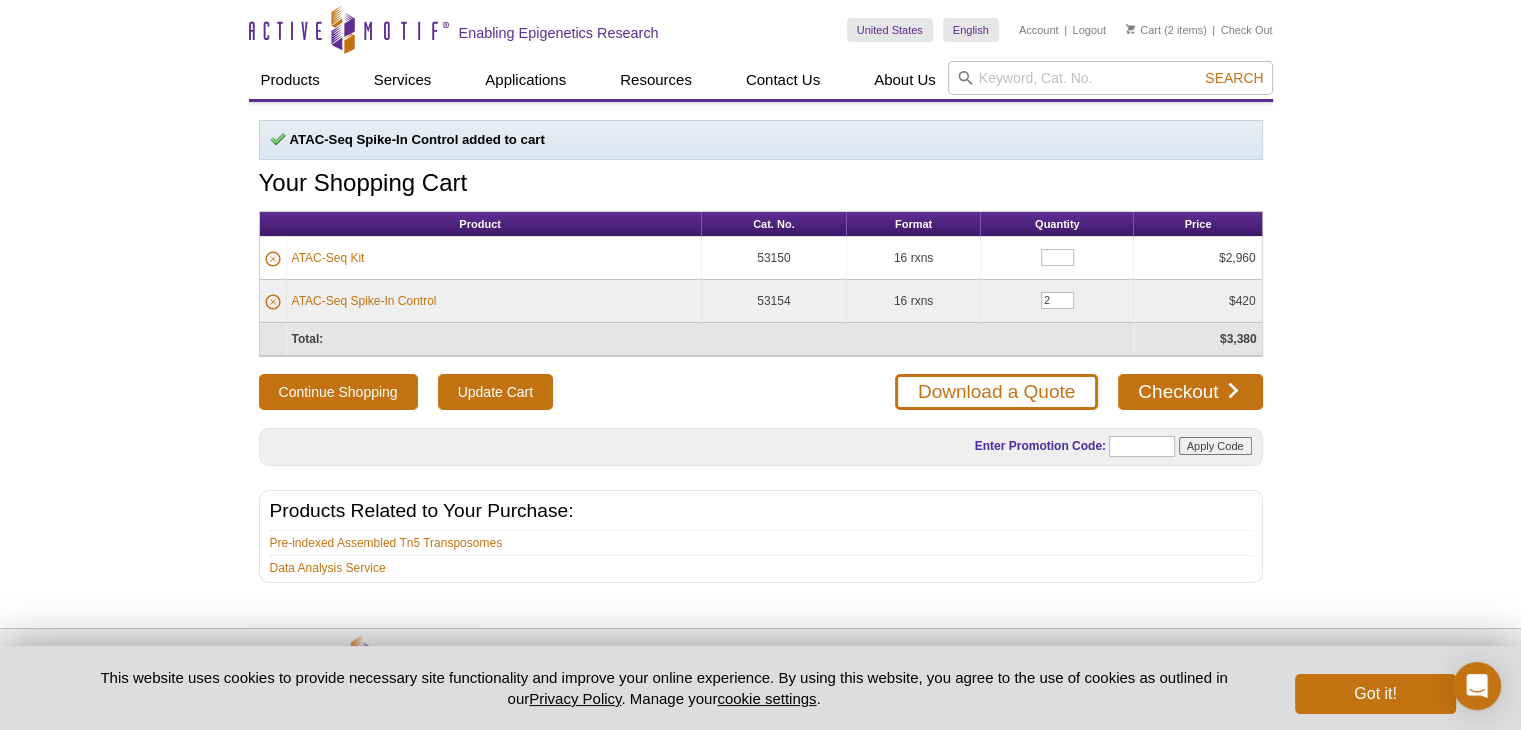 click on "Active Motif Logo
Enabling Epigenetics Research
2
Search
Skip to content
Active Motif Logo
Enabling Epigenetics Research
United States
United States
English
English
Japanese
Chinese" at bounding box center (760, 401) 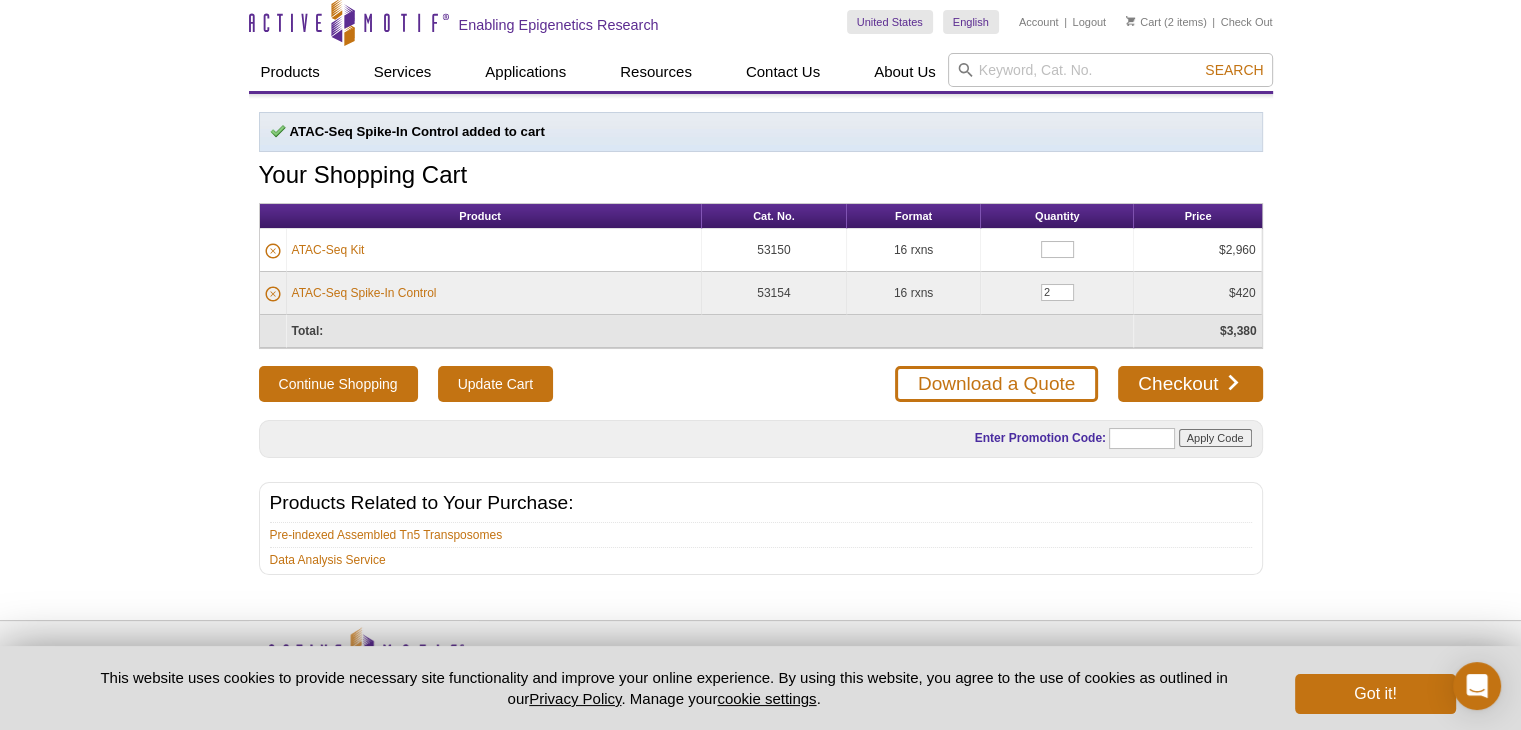 scroll, scrollTop: 0, scrollLeft: 0, axis: both 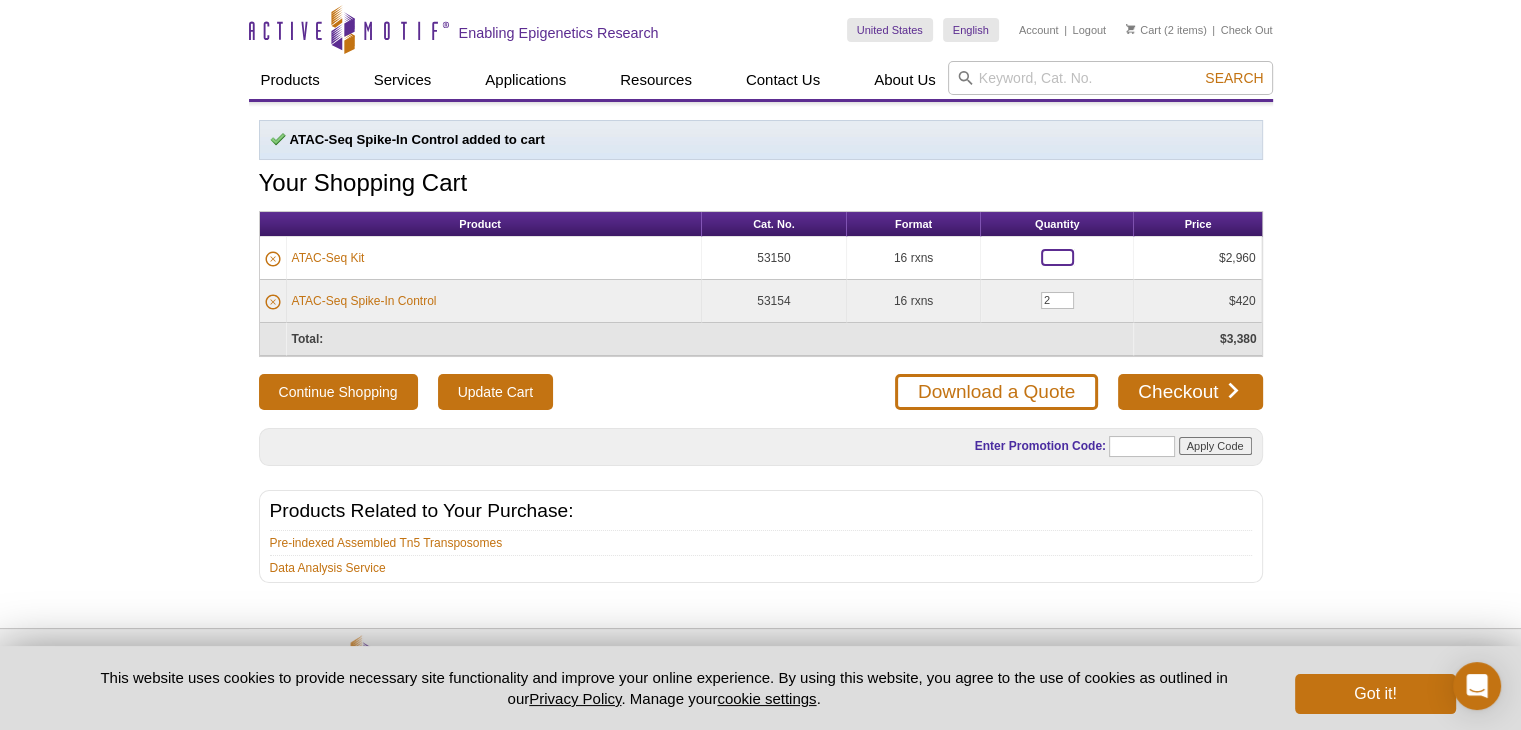 click at bounding box center [1057, 257] 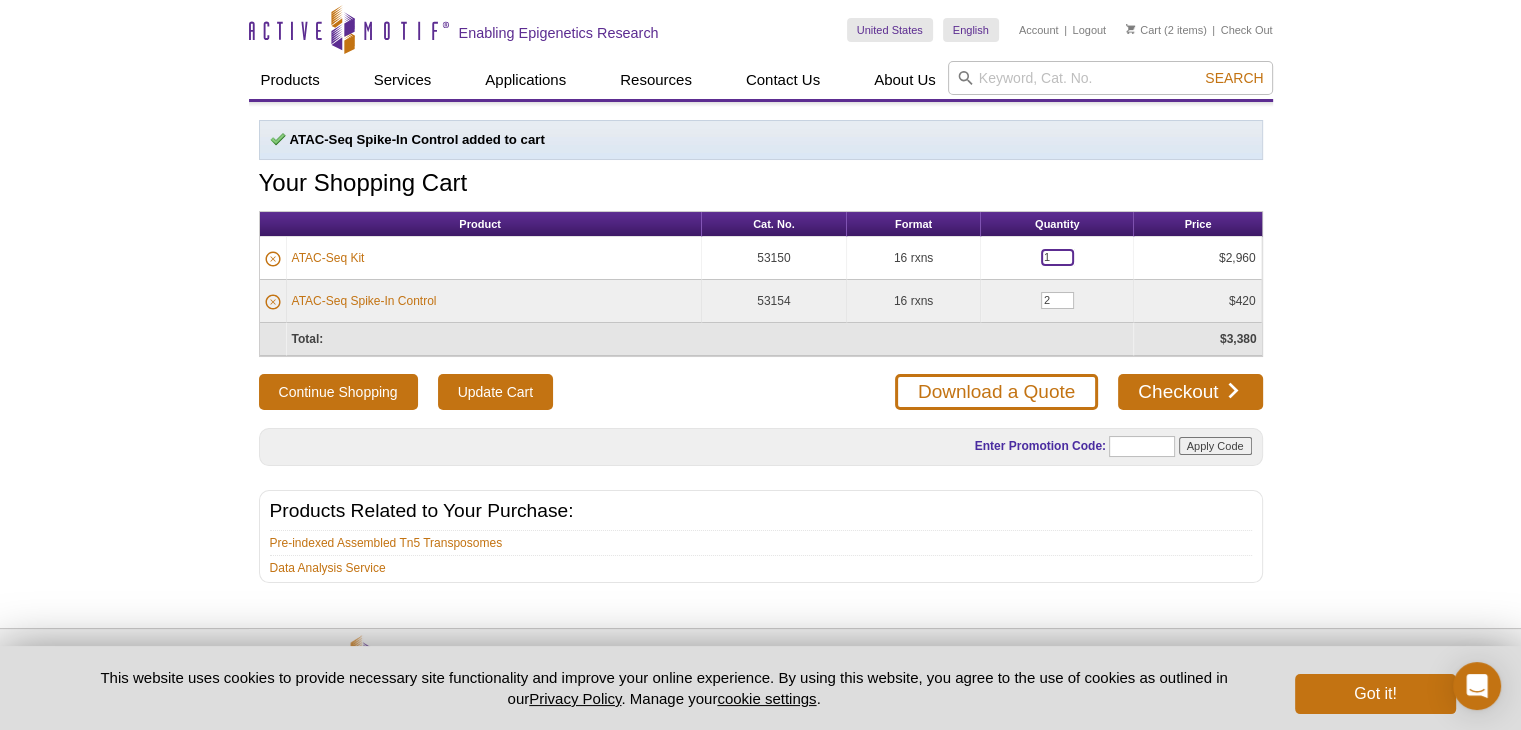 type on "1" 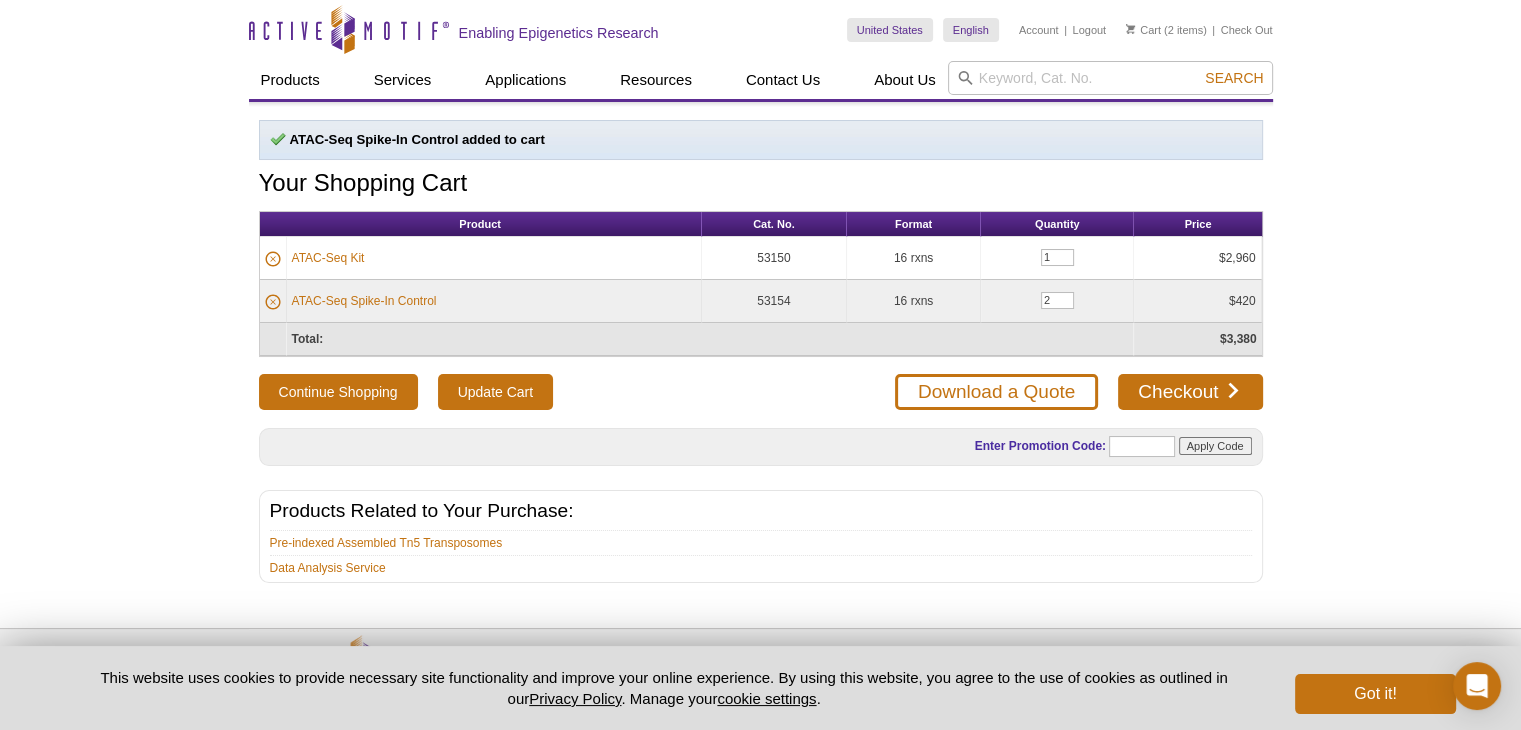 click on "Active Motif Logo
Enabling Epigenetics Research
2
Search
Skip to content
Active Motif Logo
Enabling Epigenetics Research
United States
United States
English
English
Japanese
Chinese" at bounding box center [760, 401] 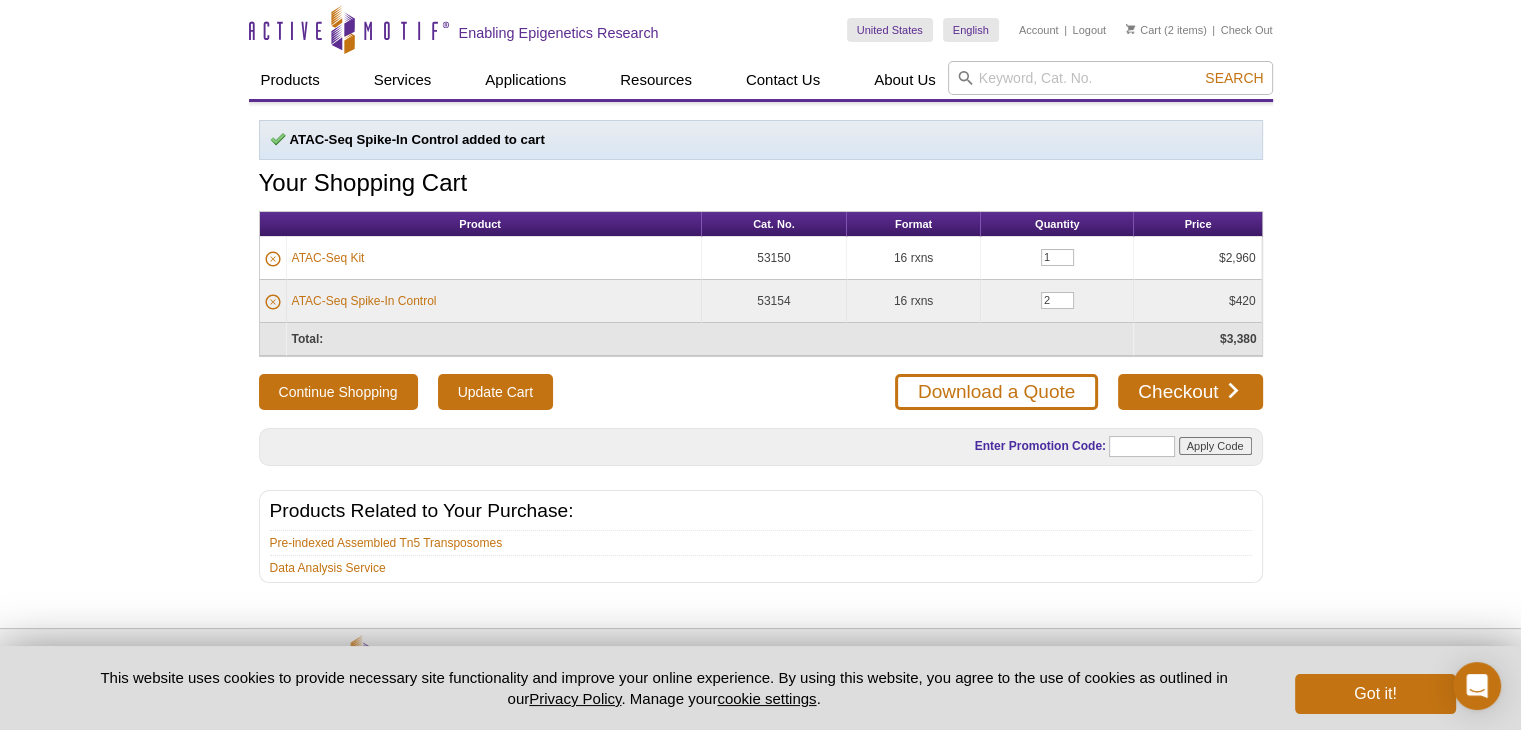 click on "ATAC-Seq Spike-In Control added to cart
Your Shopping Cart
Product
Cat. No.
Format
Quantity
Price
ATAC-Seq Kit
53150
16 rxns
1
$2,960
ATAC-Seq Spike-In Control
53154
16 rxns
2
$420
Total:
$3,380
Continue Shopping
Update Cart
Download a Quote                    Checkout
Enter Promotion Code:
Apply Code
Products Related to Your Purchase:
Pre-indexed Assembled Tn5 Transposomes
Data Analysis Service" at bounding box center [761, 351] 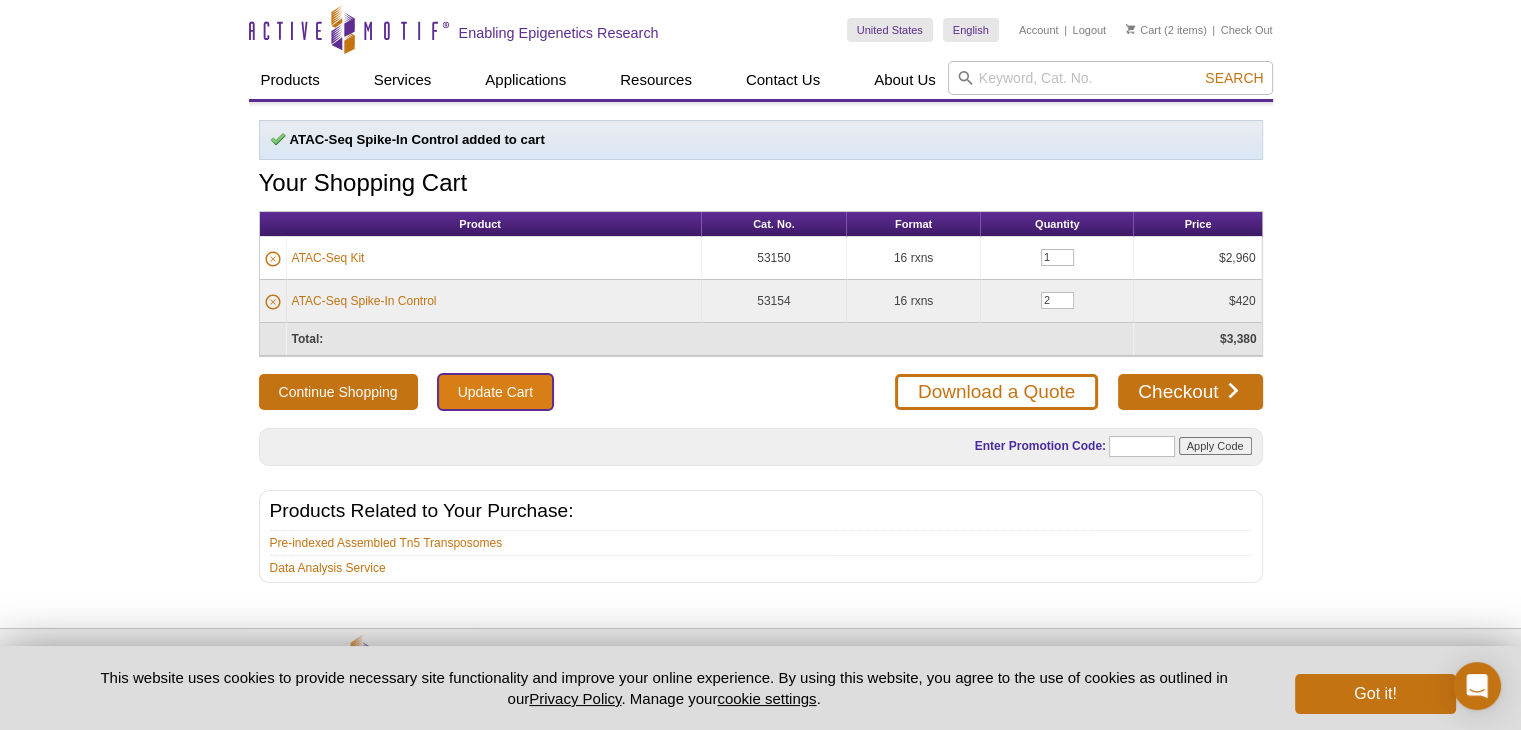 click on "Update Cart" at bounding box center [495, 392] 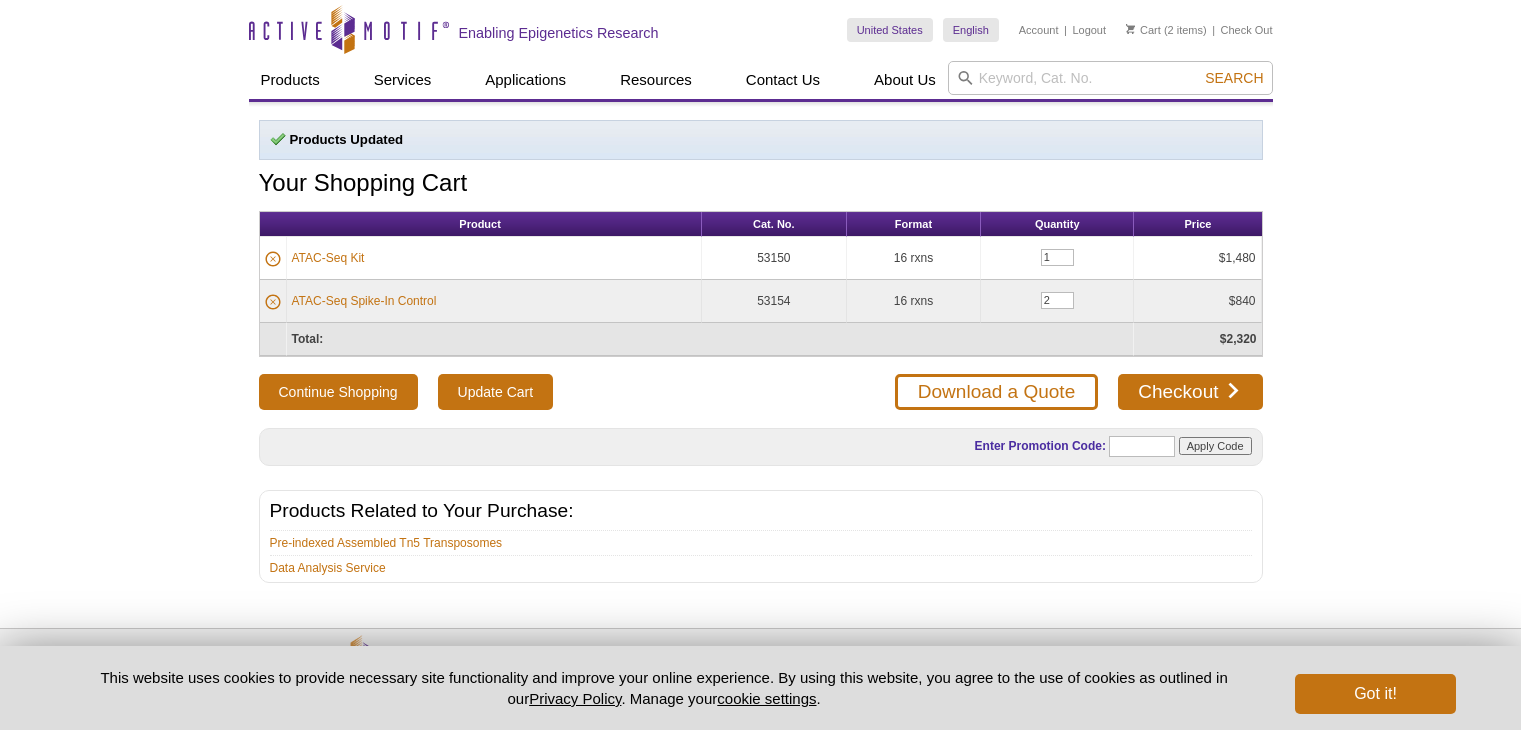 scroll, scrollTop: 0, scrollLeft: 0, axis: both 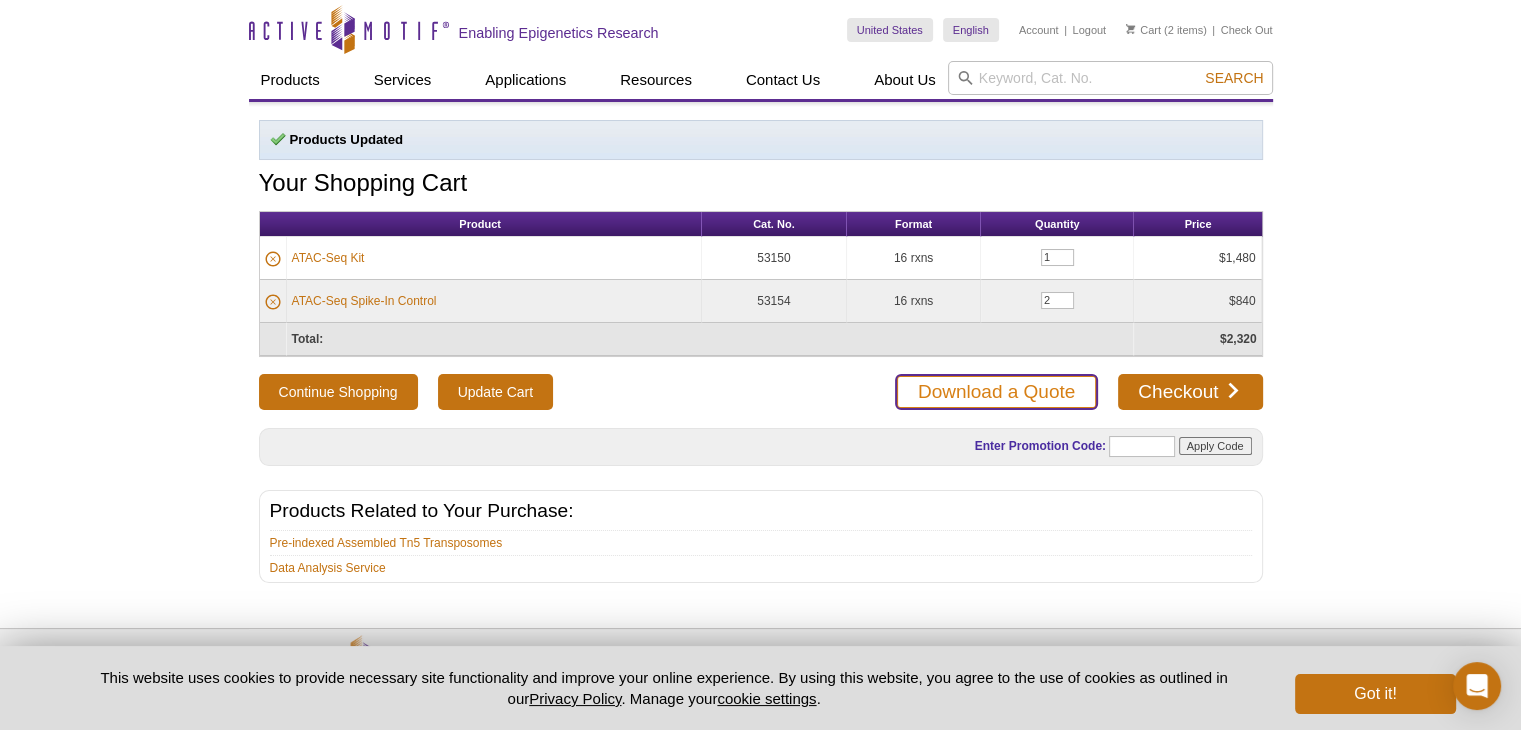 click on "Download a Quote" at bounding box center [996, 392] 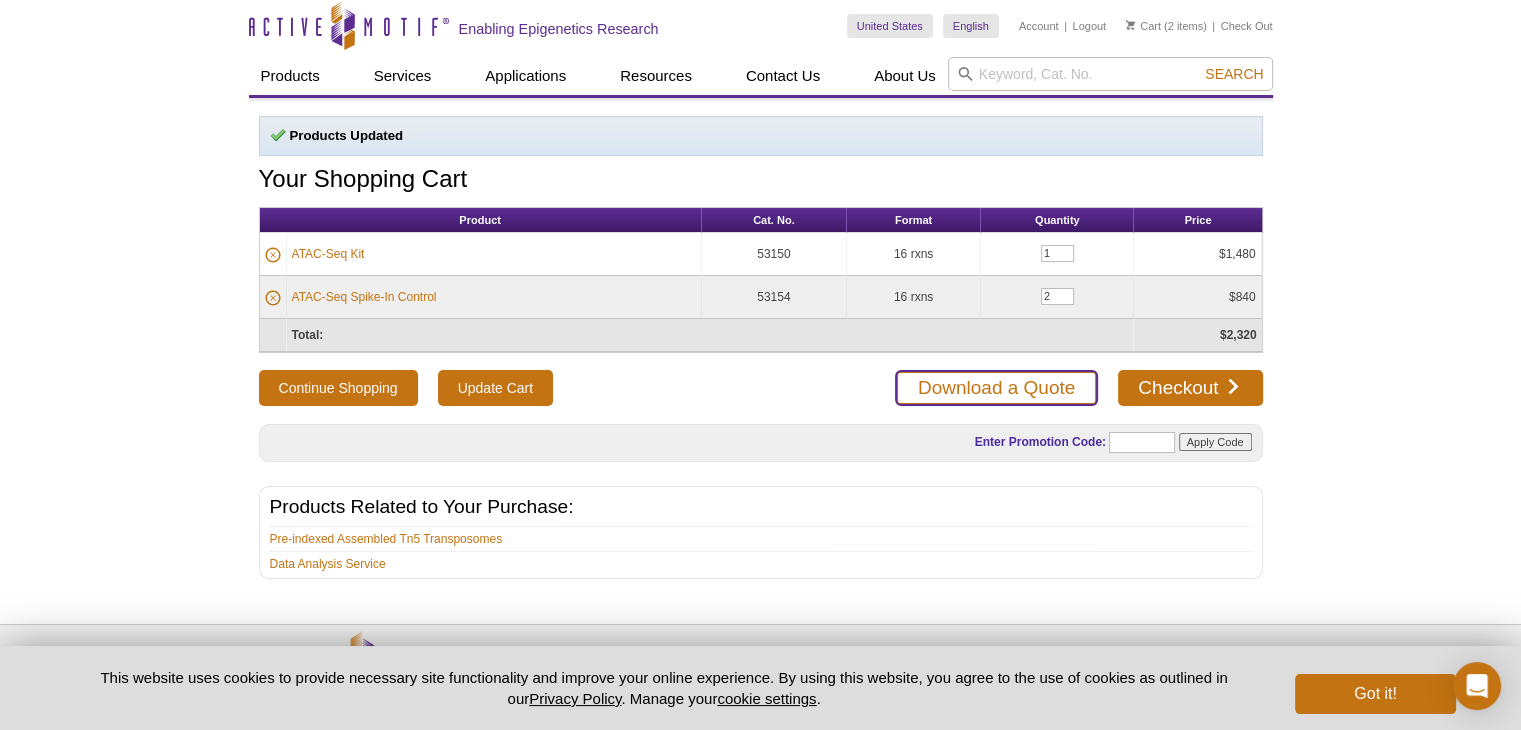 scroll, scrollTop: 0, scrollLeft: 0, axis: both 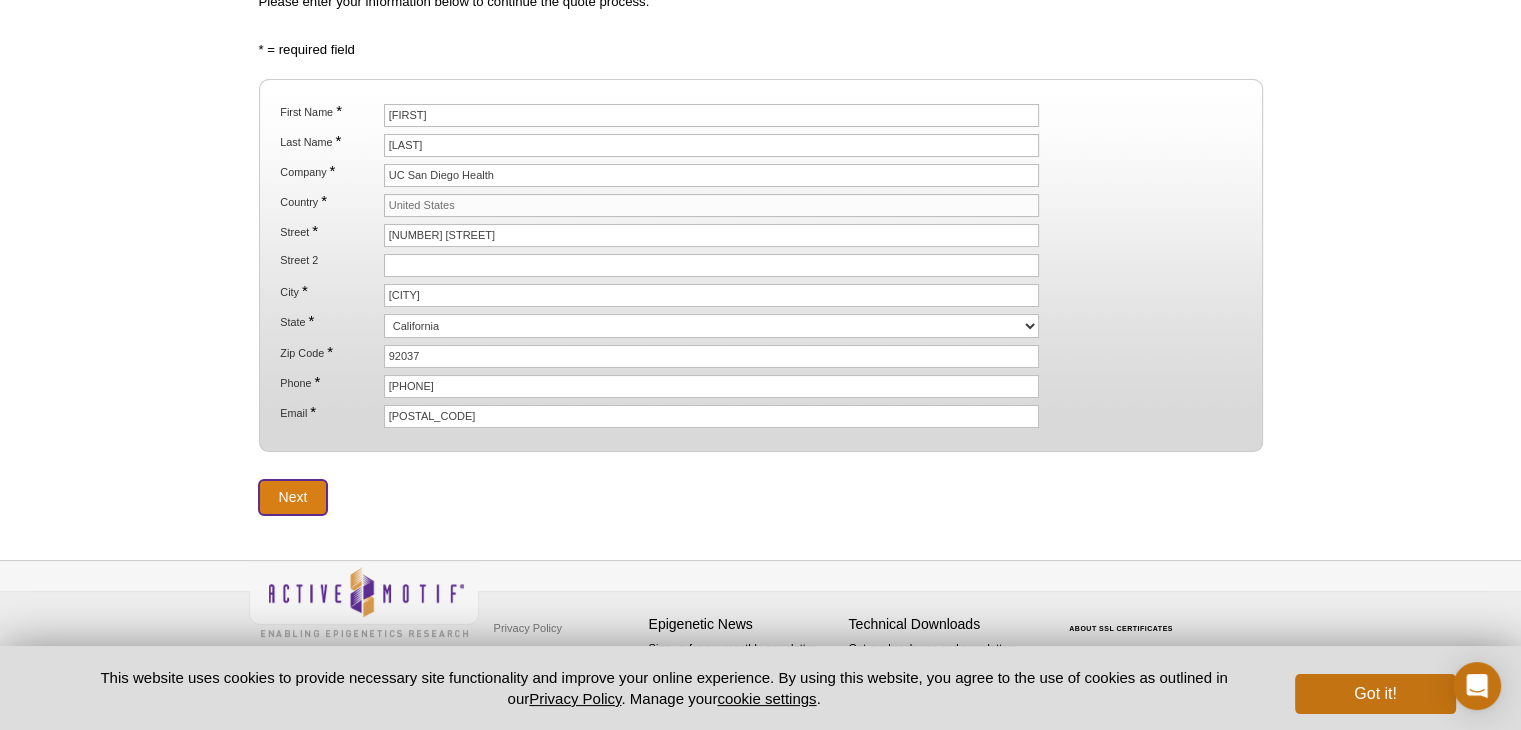 click on "Next" at bounding box center [293, 497] 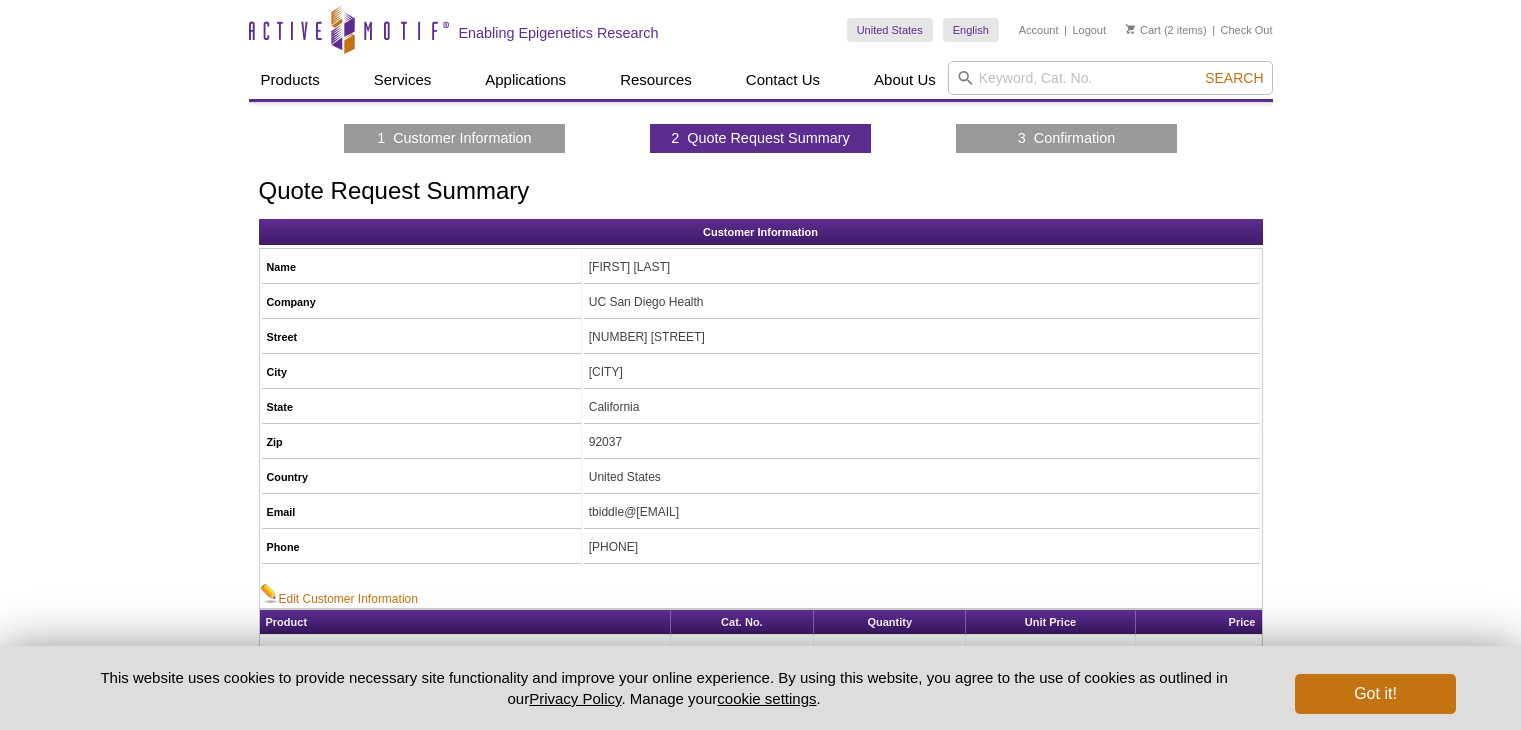 scroll, scrollTop: 0, scrollLeft: 0, axis: both 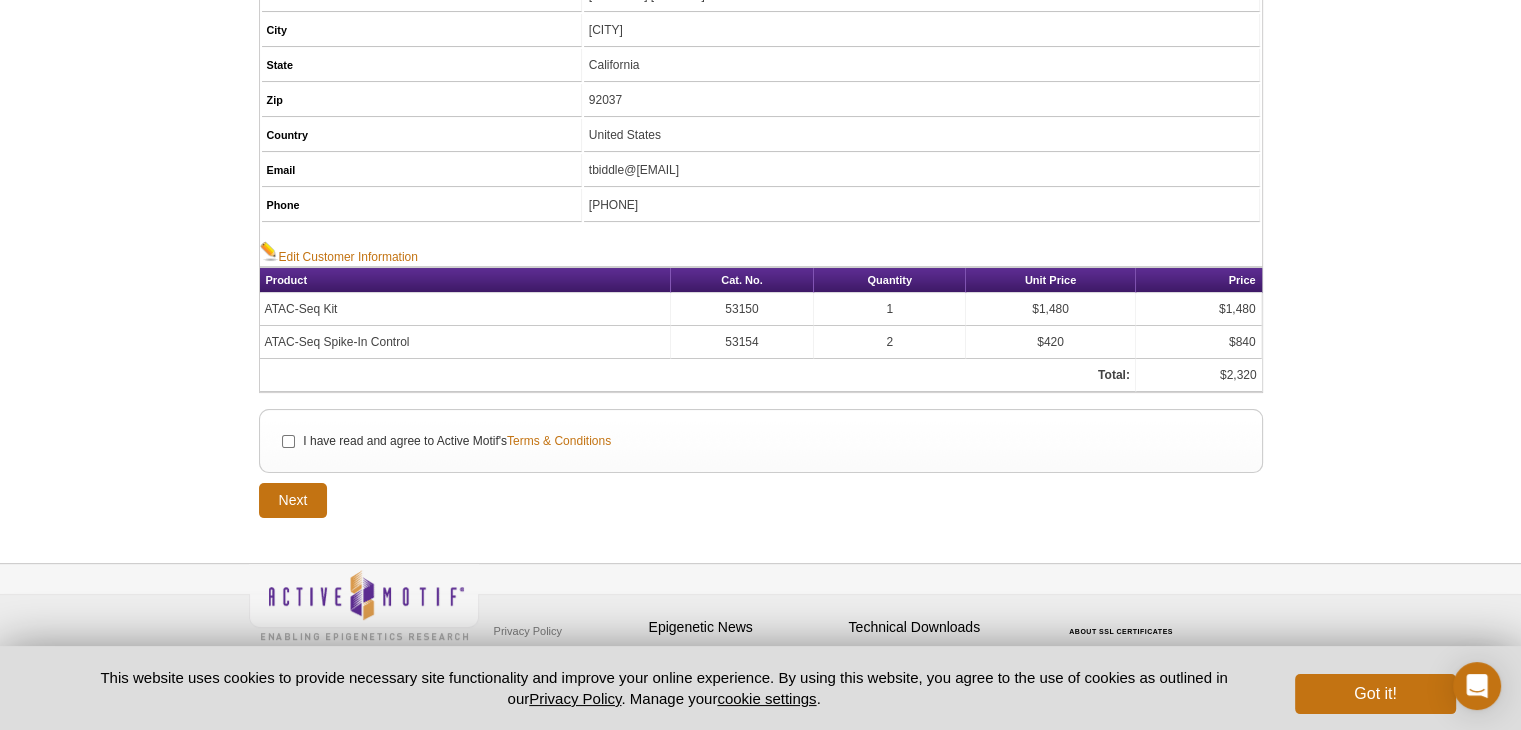 click on "I have read and agree to Active Motif's  Terms & Conditions" at bounding box center (456, 441) 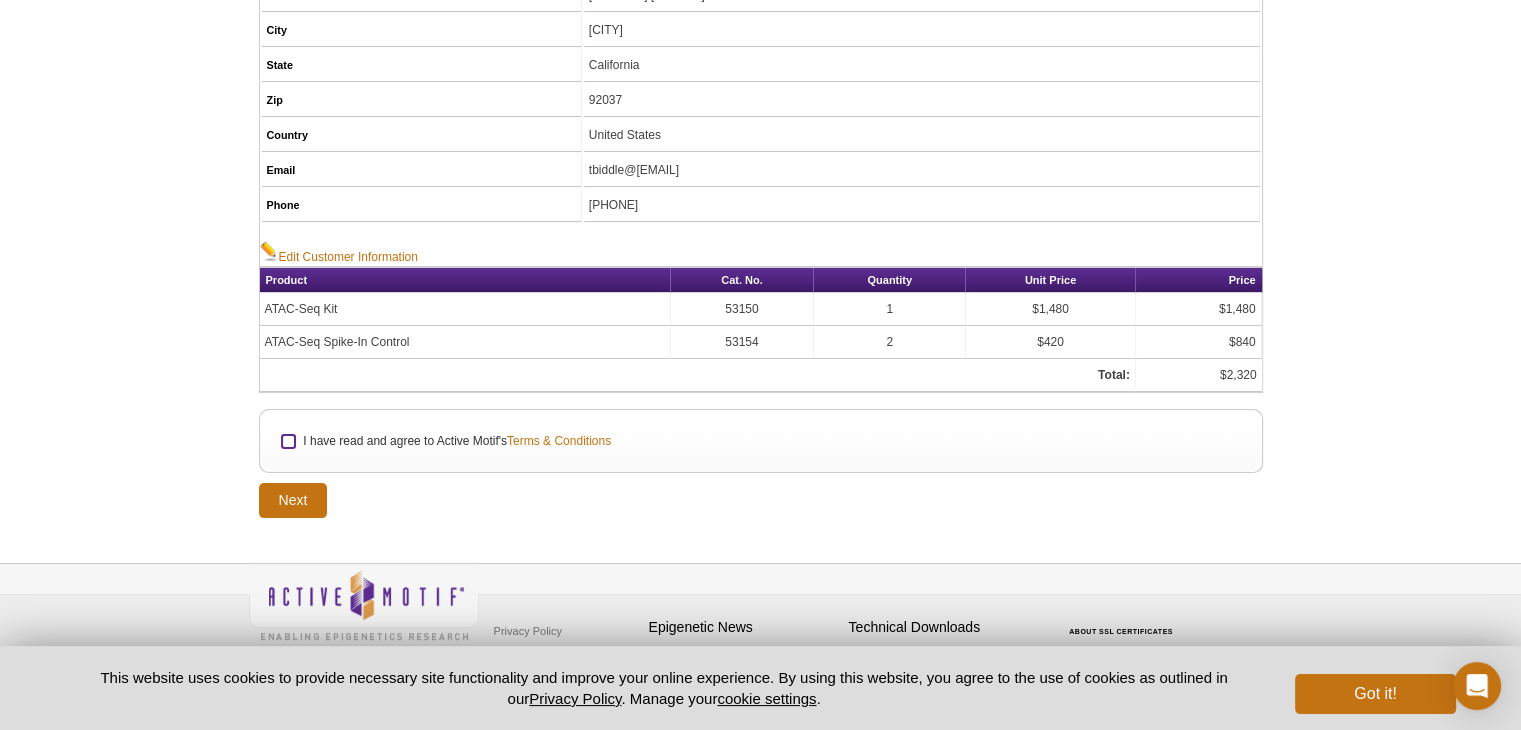 click on "I have read and agree to Active Motif's  Terms & Conditions" at bounding box center [288, 441] 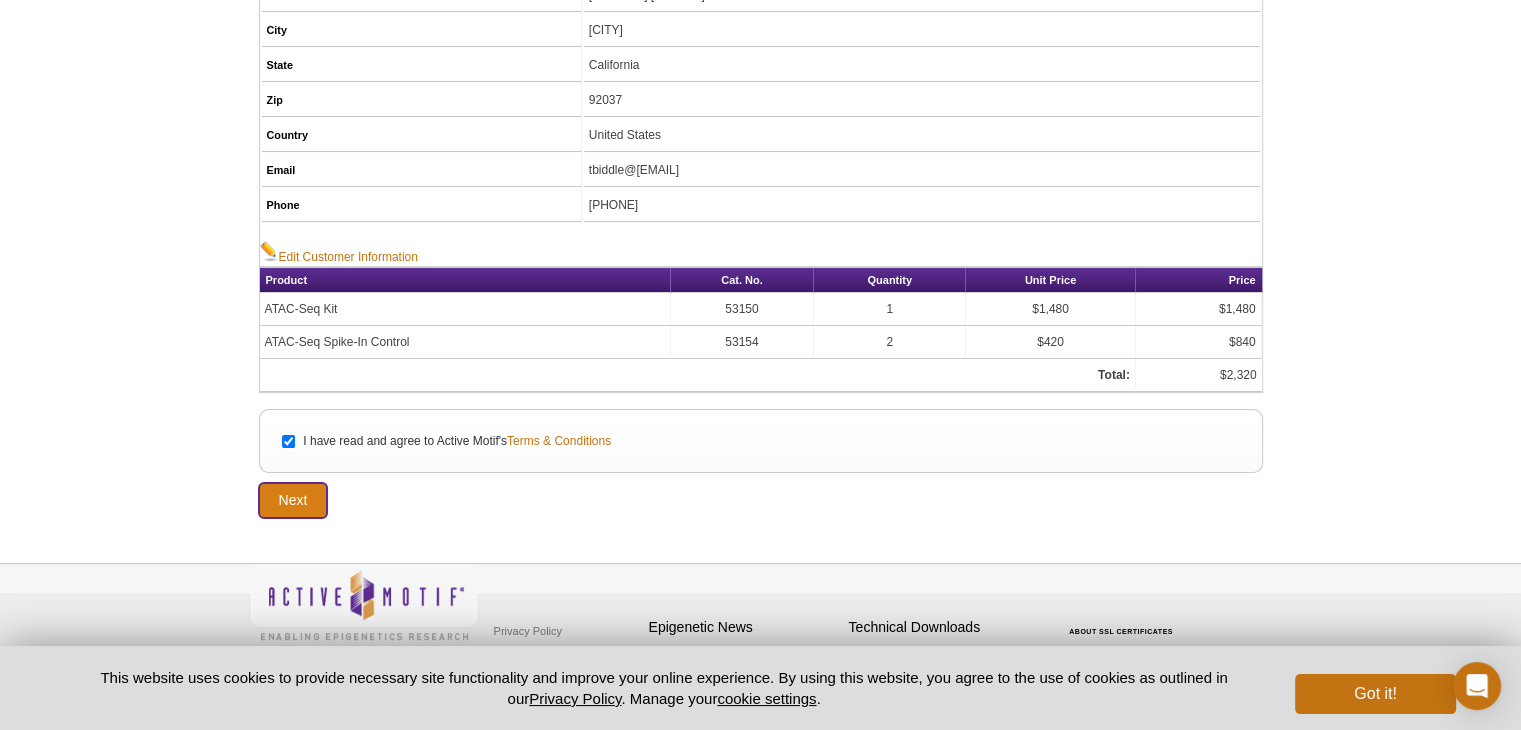 click on "Next" at bounding box center (293, 500) 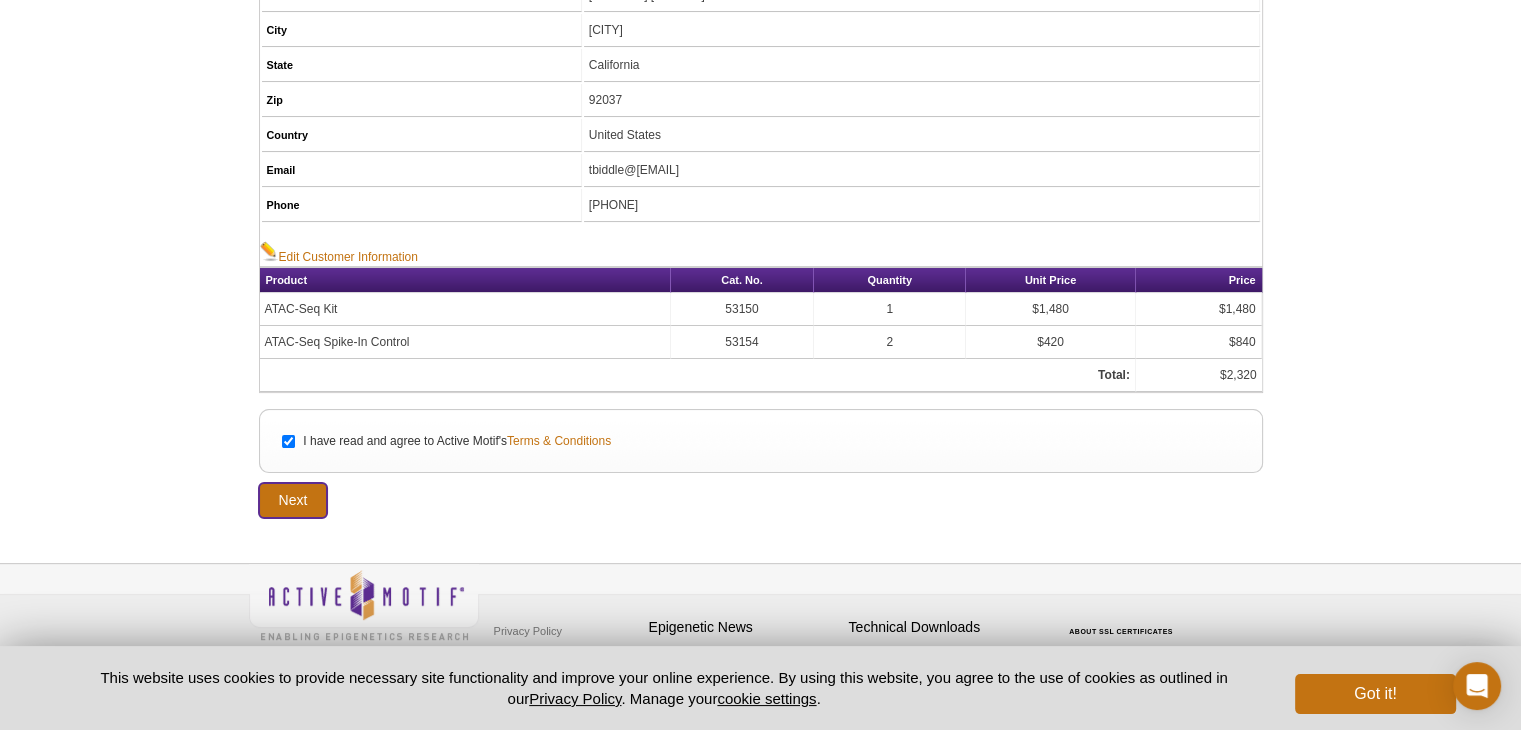 scroll, scrollTop: 262, scrollLeft: 0, axis: vertical 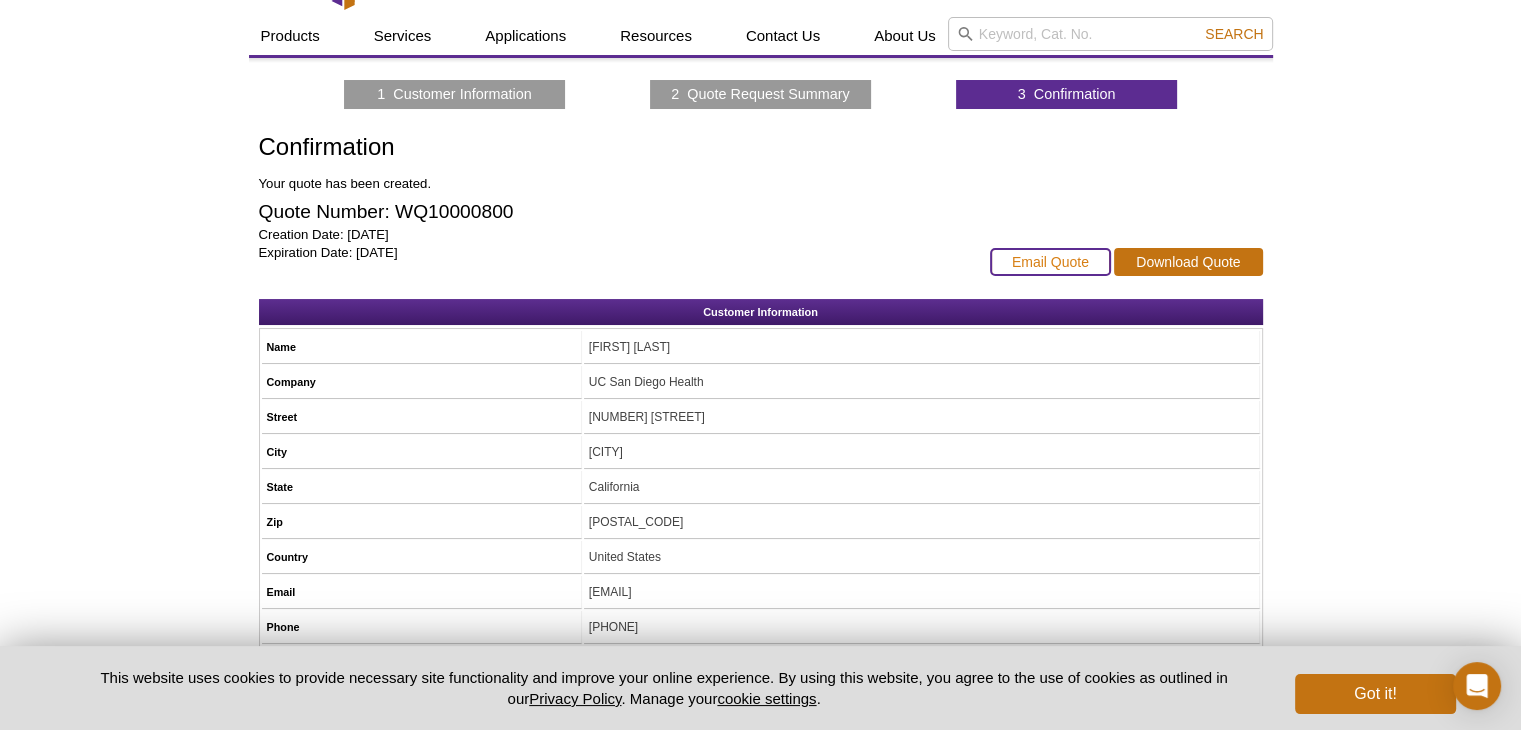 click on "Email Quote" 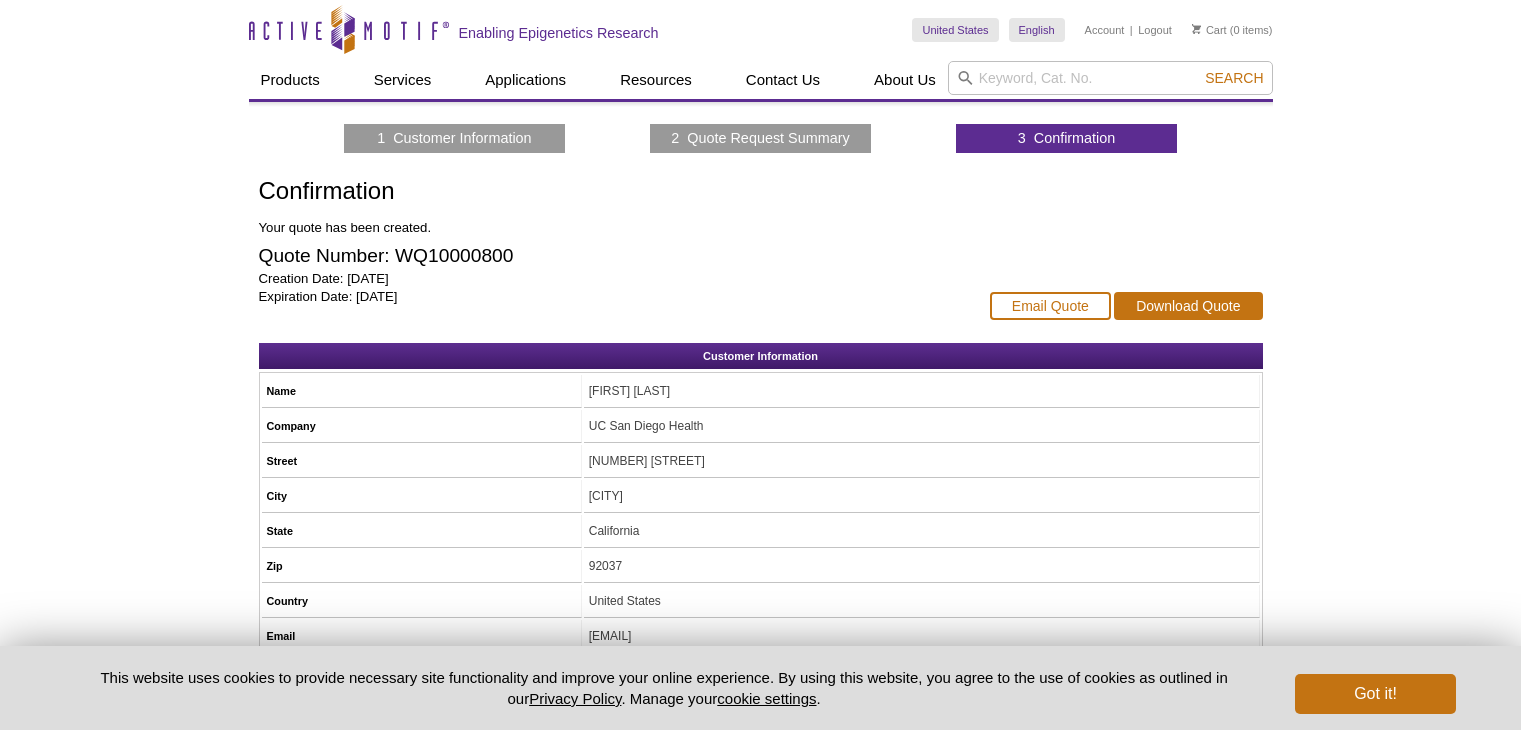 scroll, scrollTop: 0, scrollLeft: 0, axis: both 